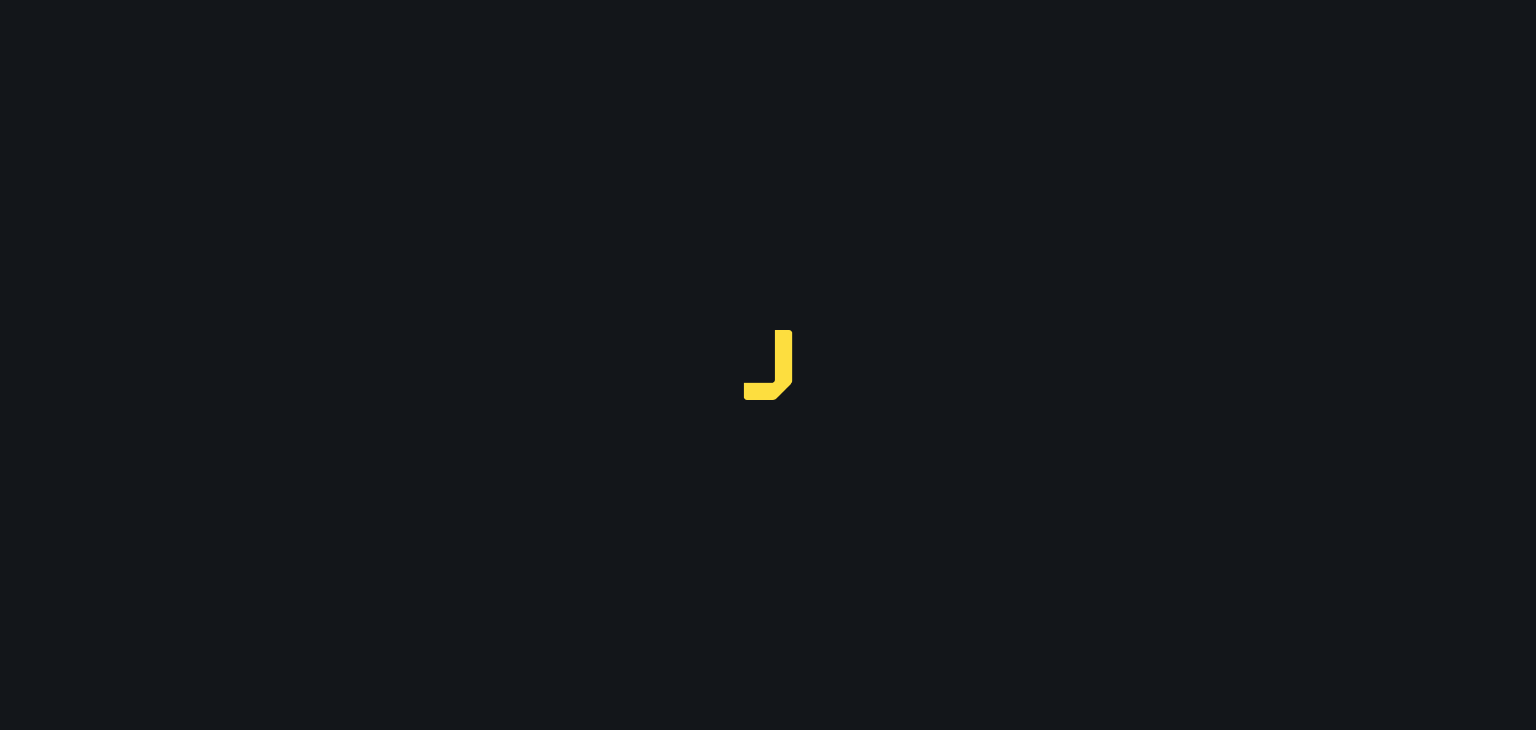 scroll, scrollTop: 0, scrollLeft: 0, axis: both 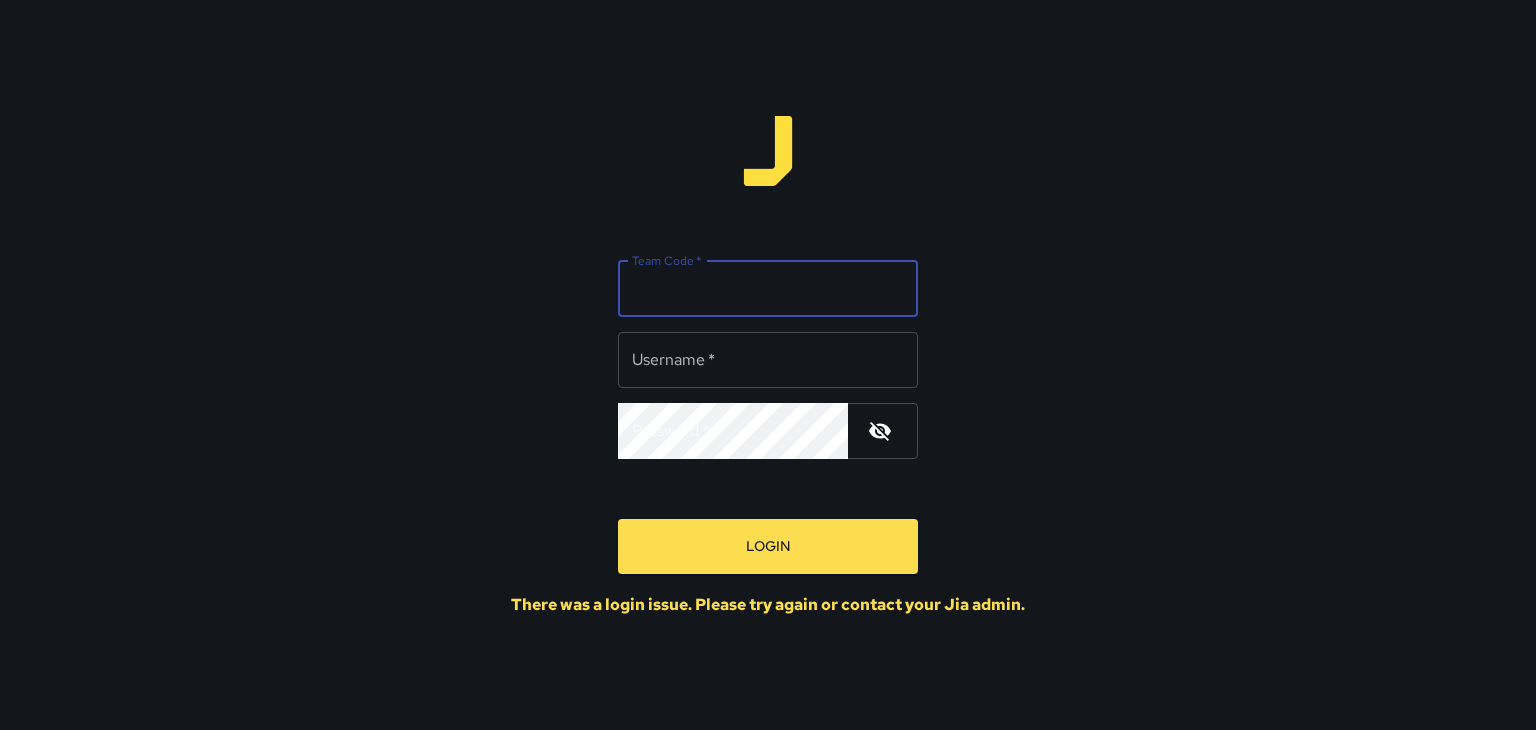 click on "Team Code   *" at bounding box center [768, 289] 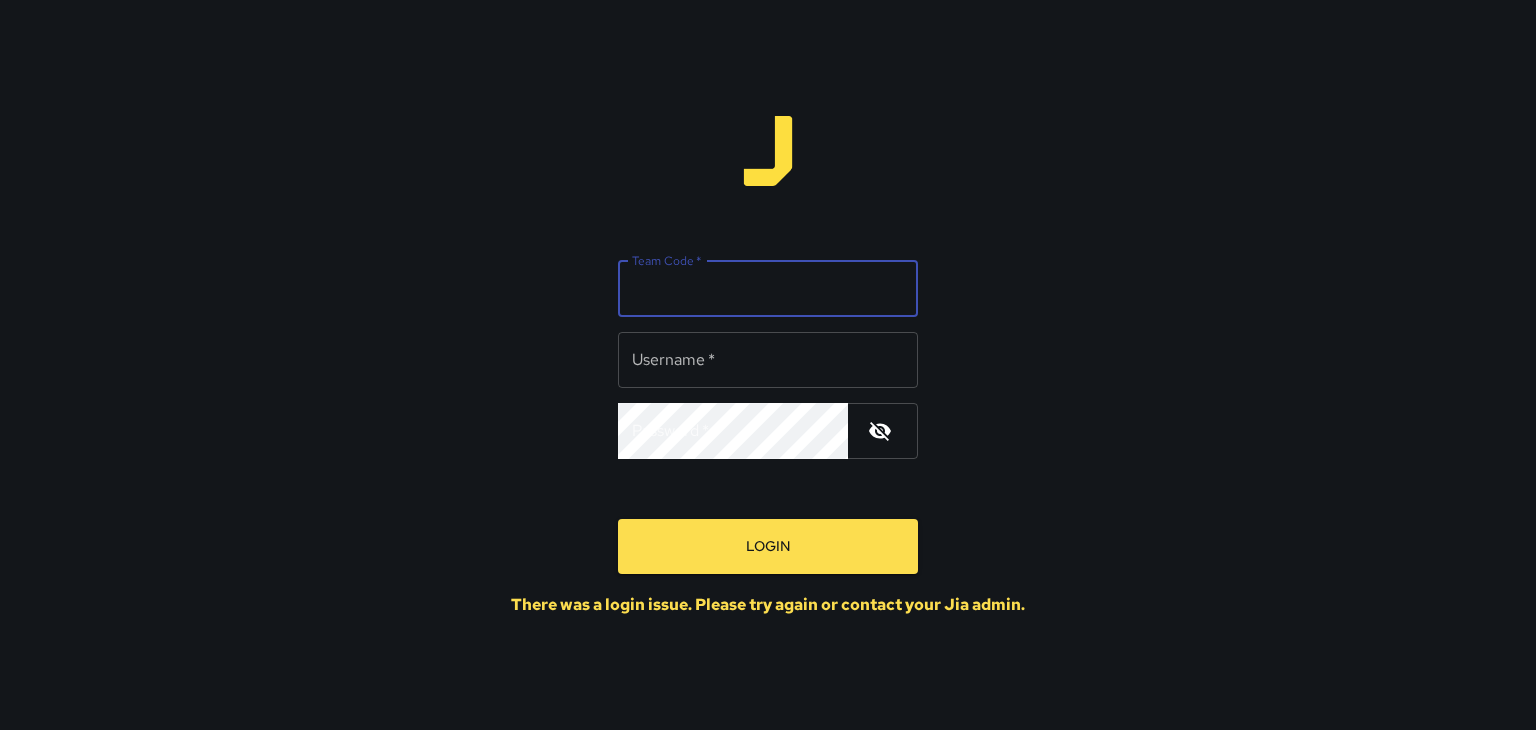 type on "****" 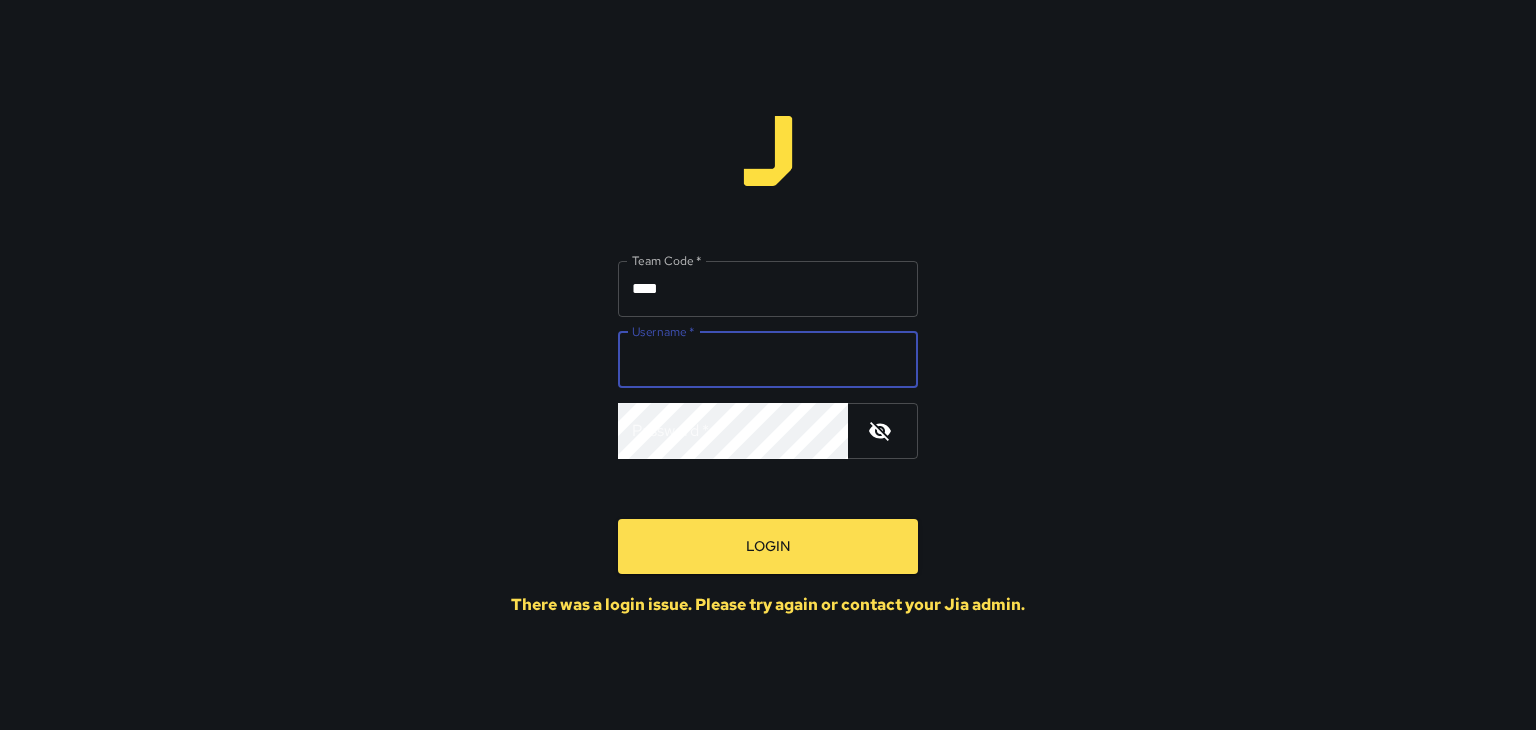 click on "Username   *" at bounding box center [768, 360] 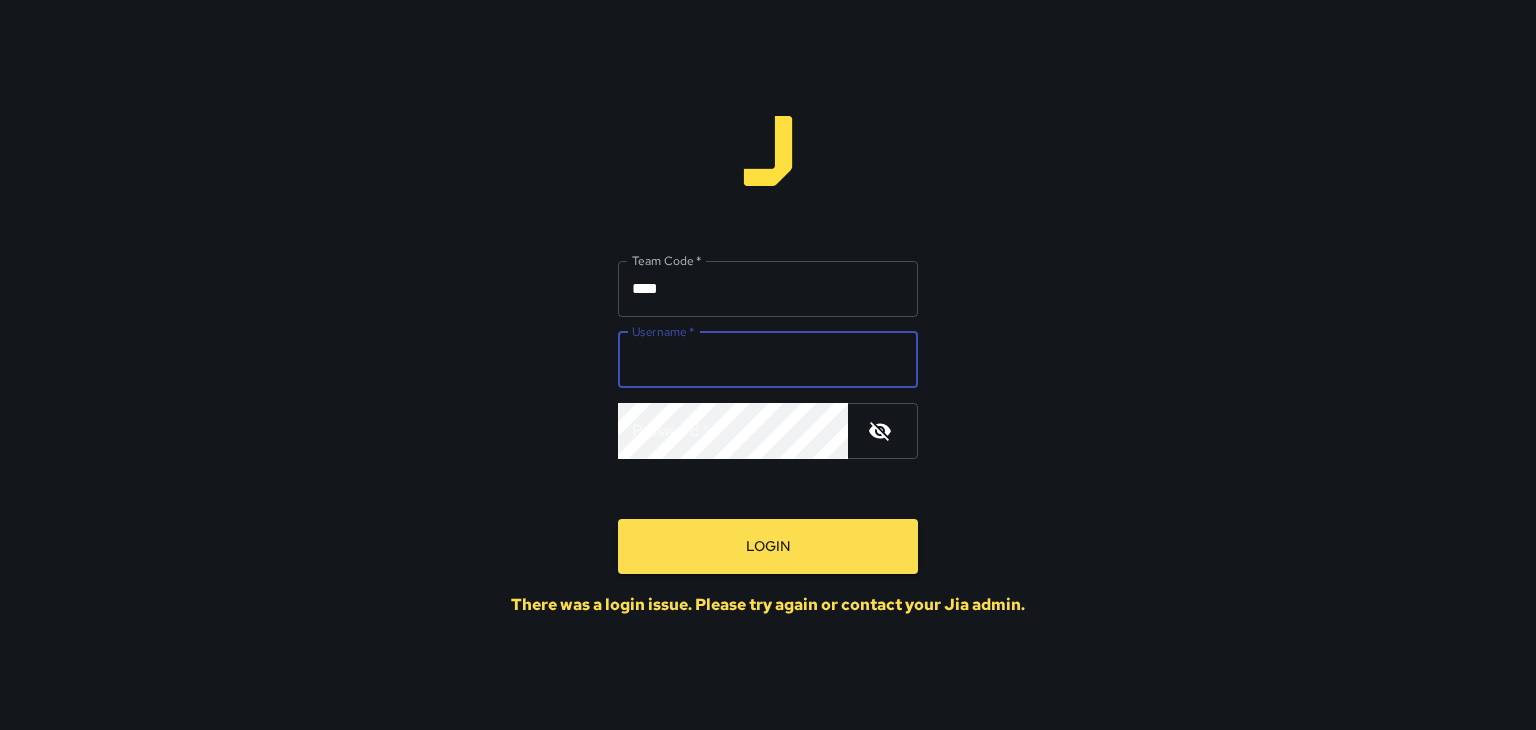 type on "******" 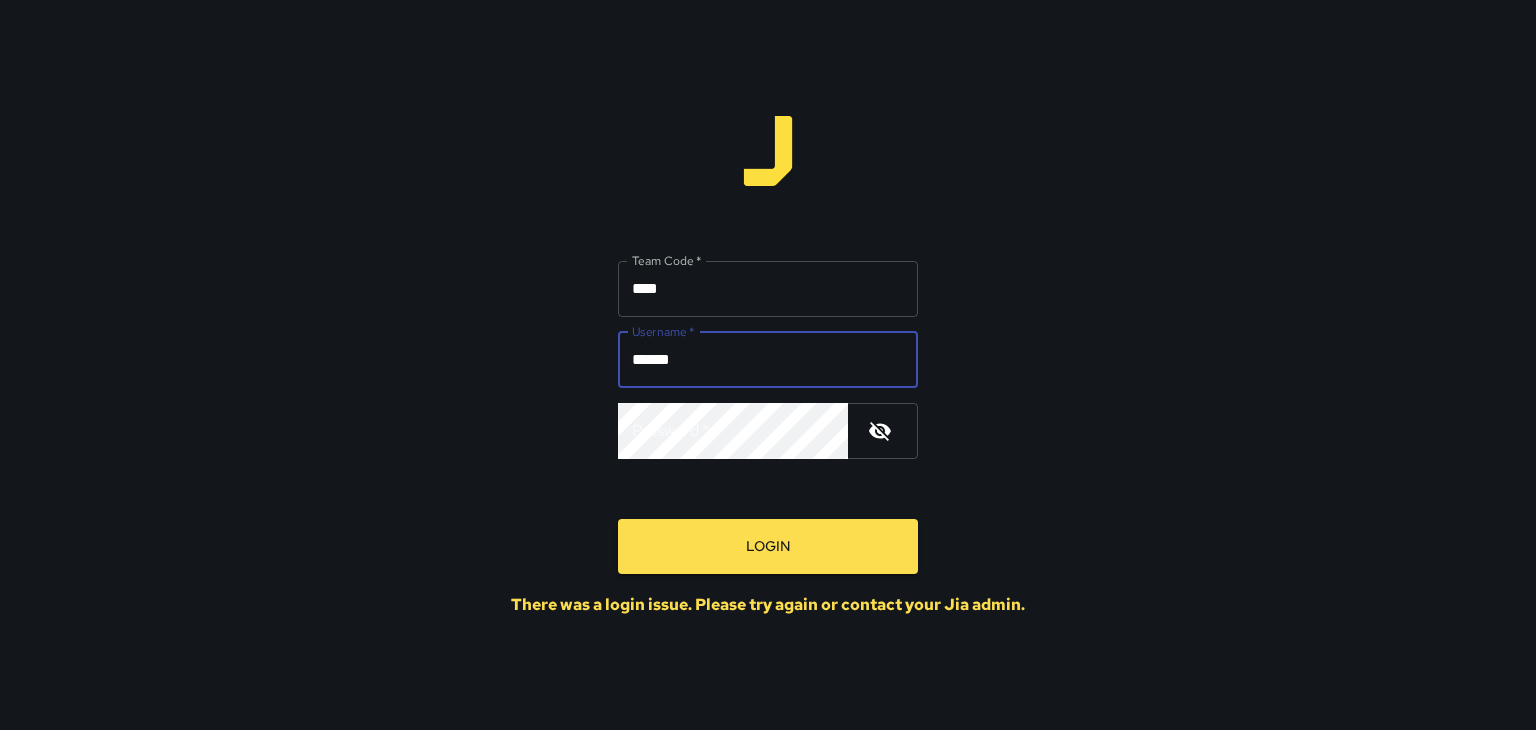 drag, startPoint x: 691, startPoint y: 360, endPoint x: 557, endPoint y: 329, distance: 137.53908 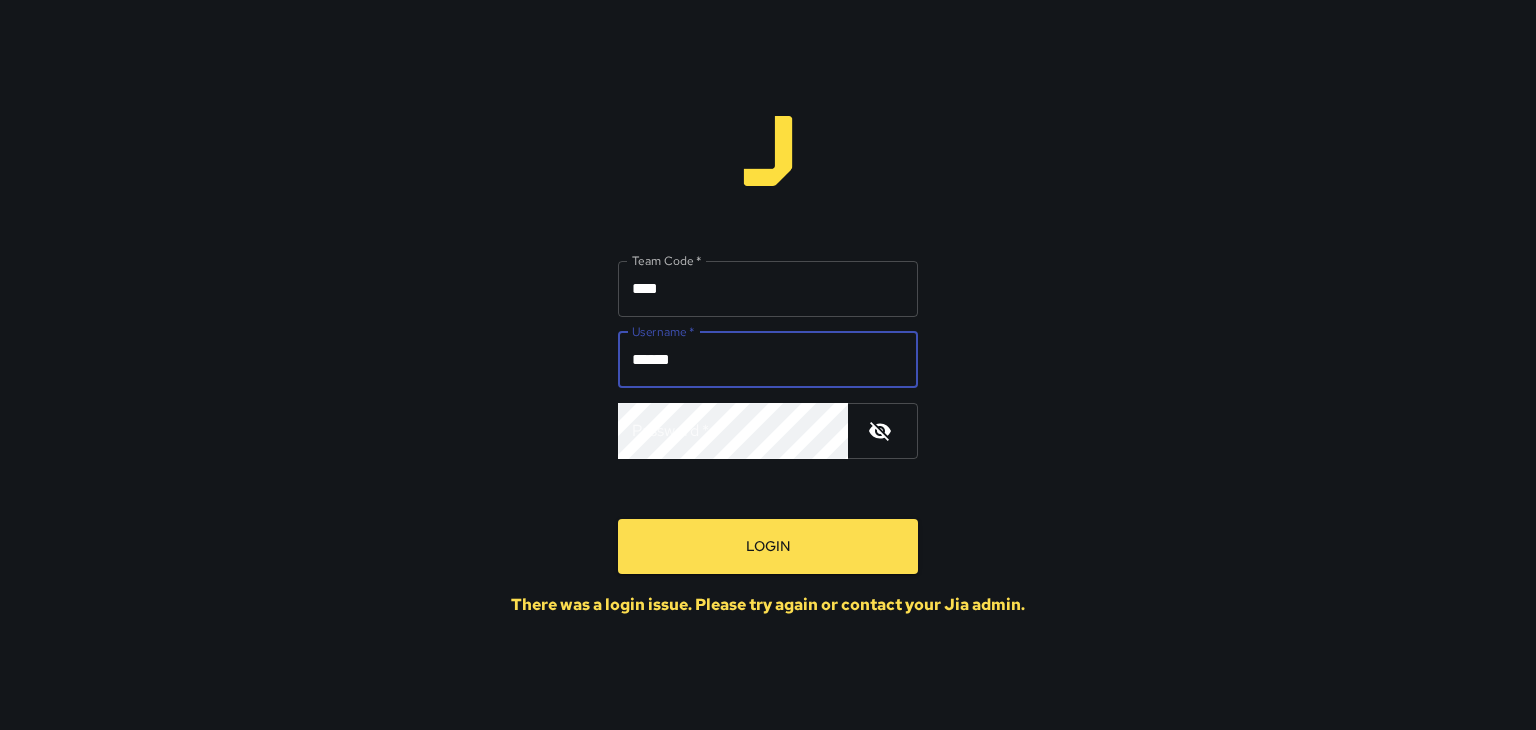 type on "******" 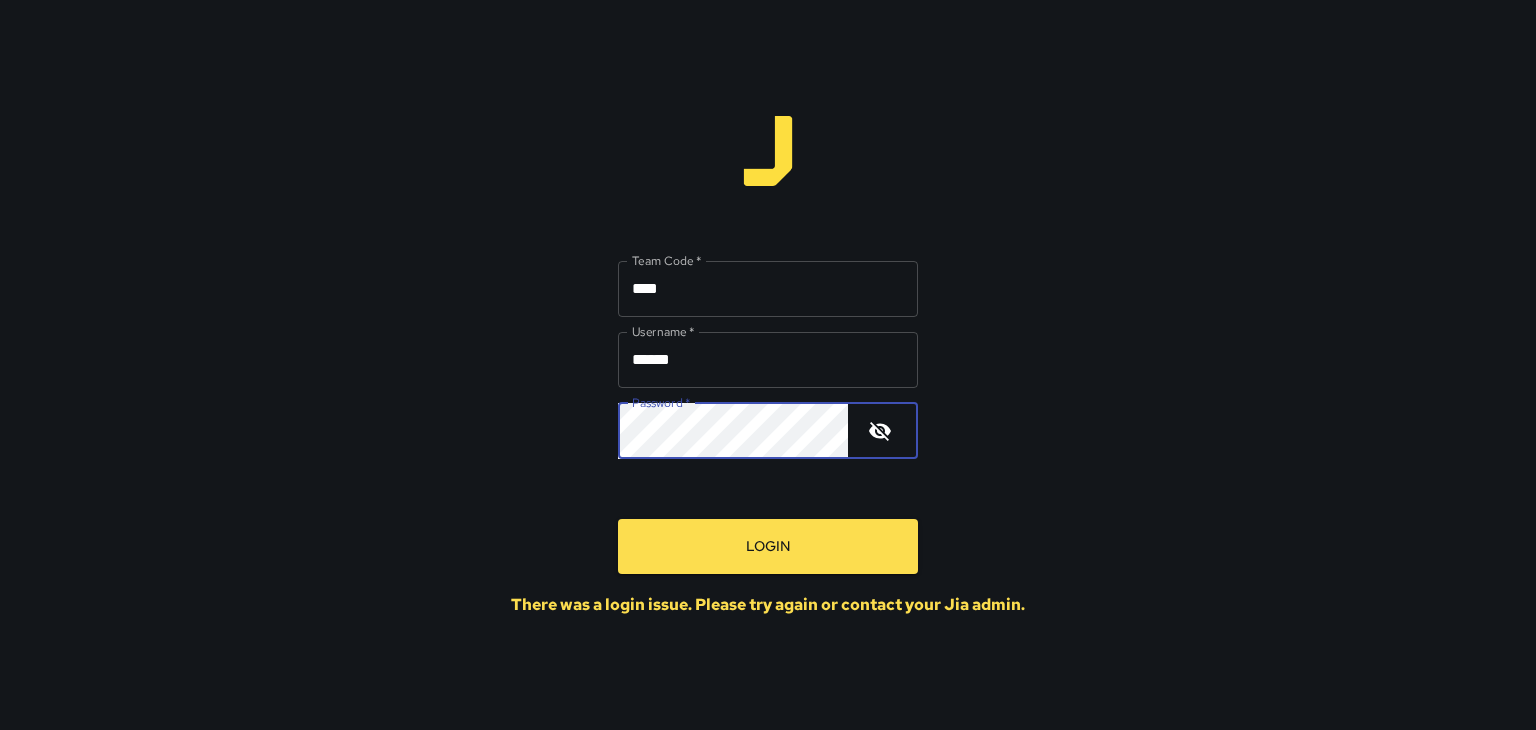 click on "Login" at bounding box center [768, 546] 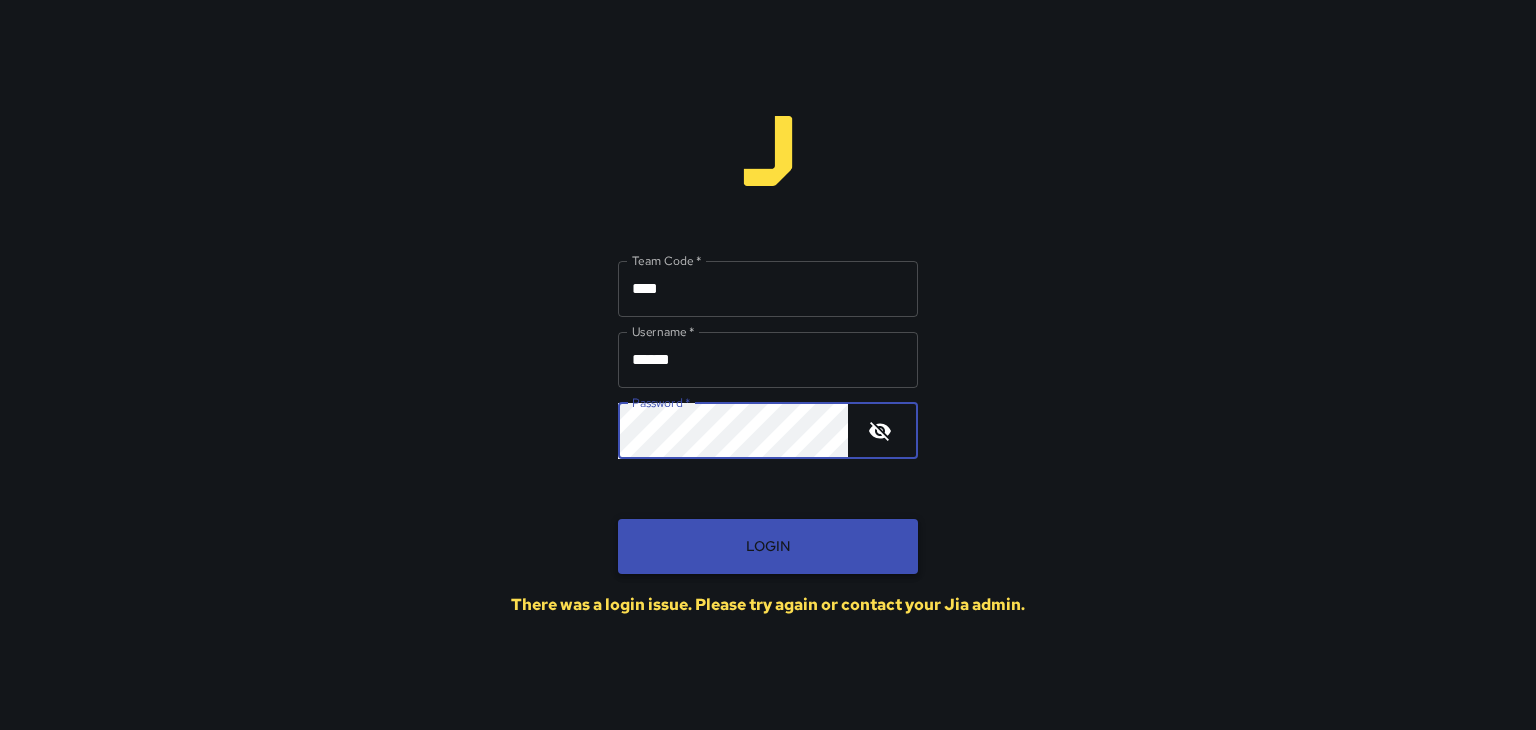 click on "Login" at bounding box center (768, 546) 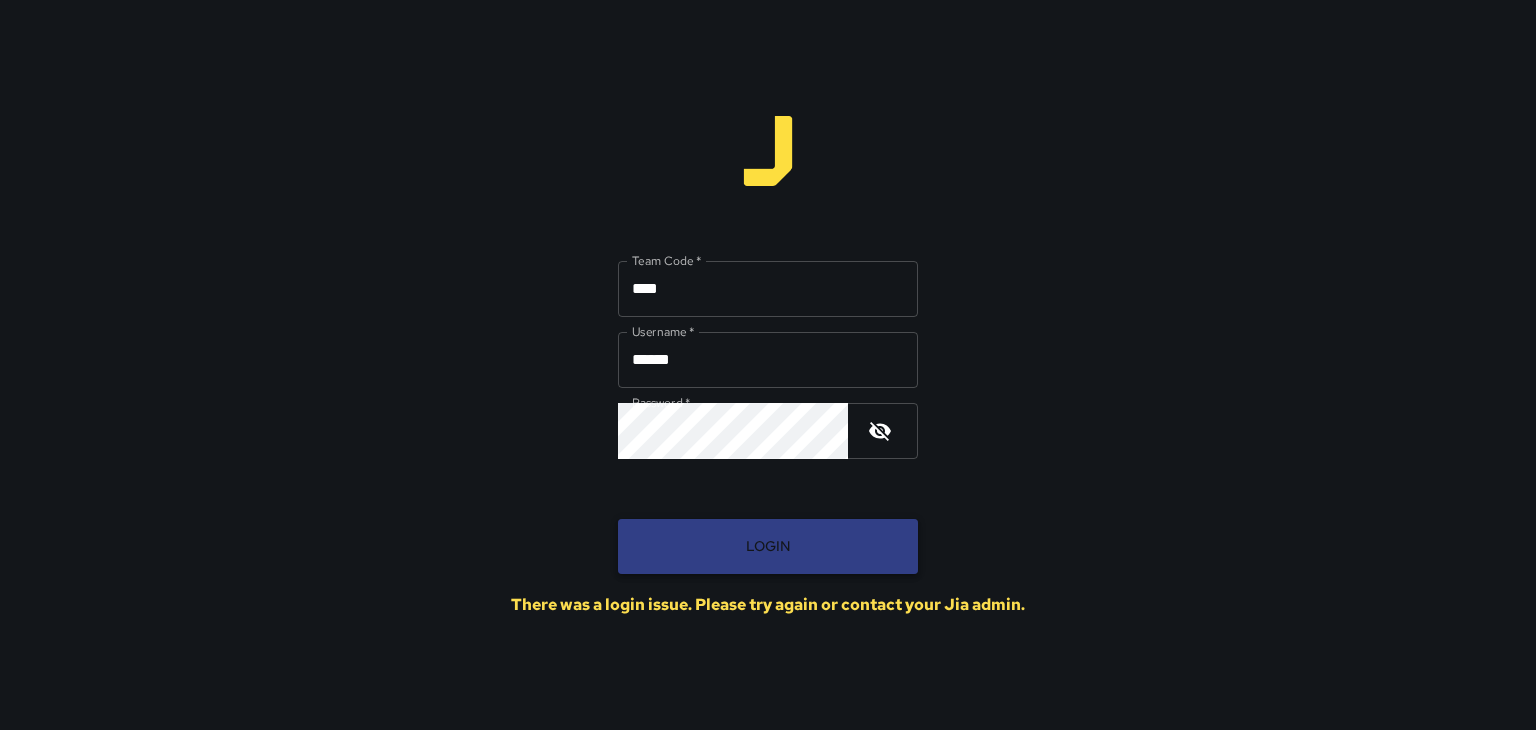 click on "Login" at bounding box center [768, 546] 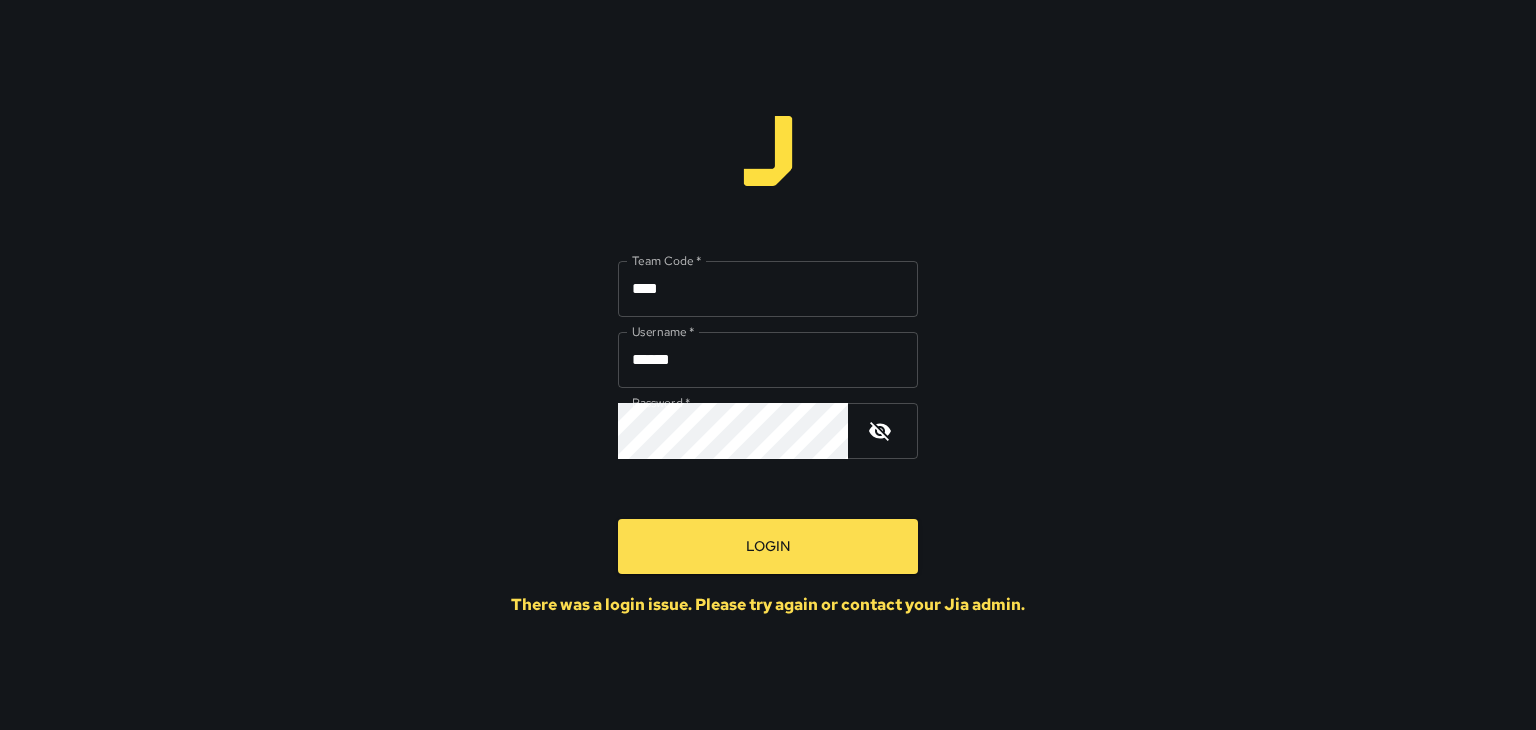 click at bounding box center (880, 431) 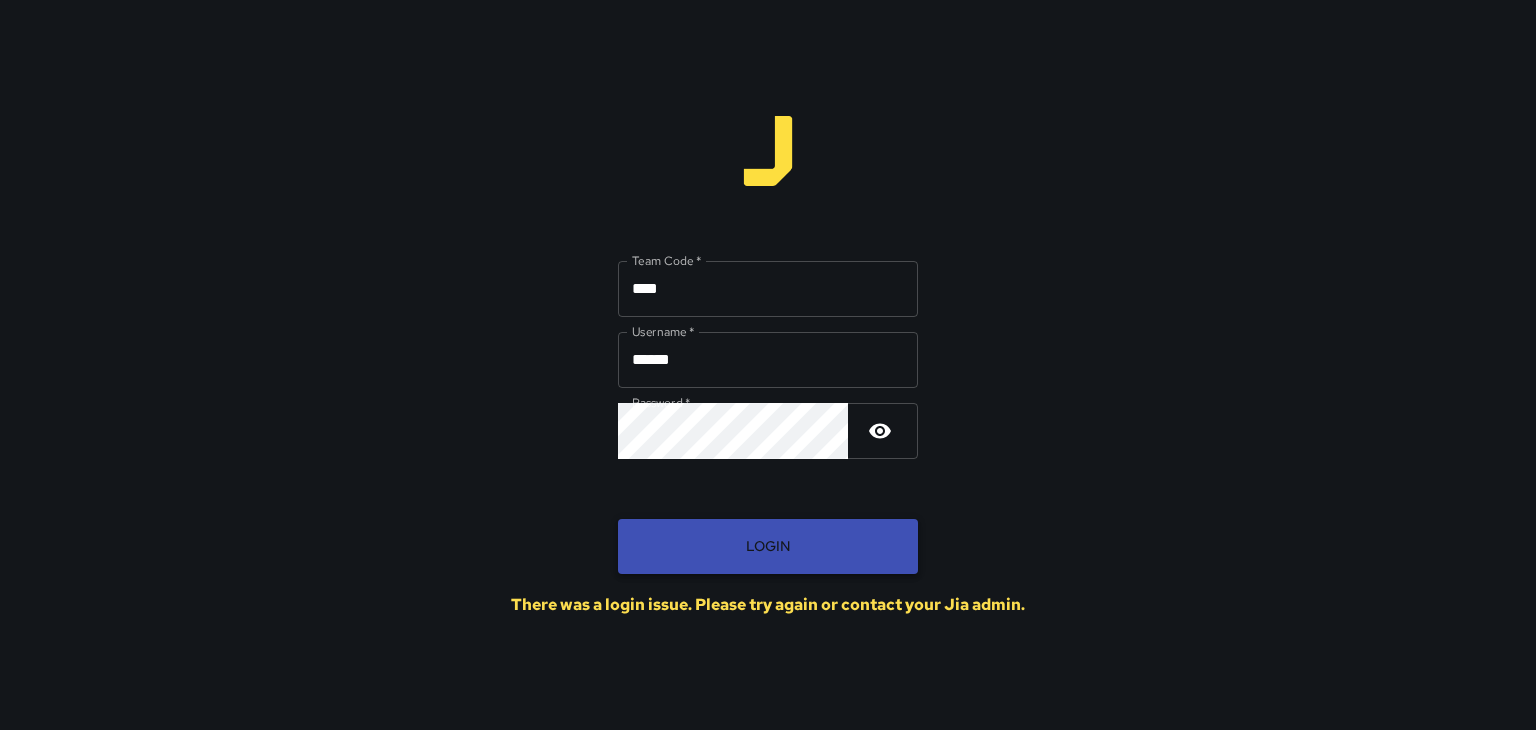 click on "Login" at bounding box center (768, 546) 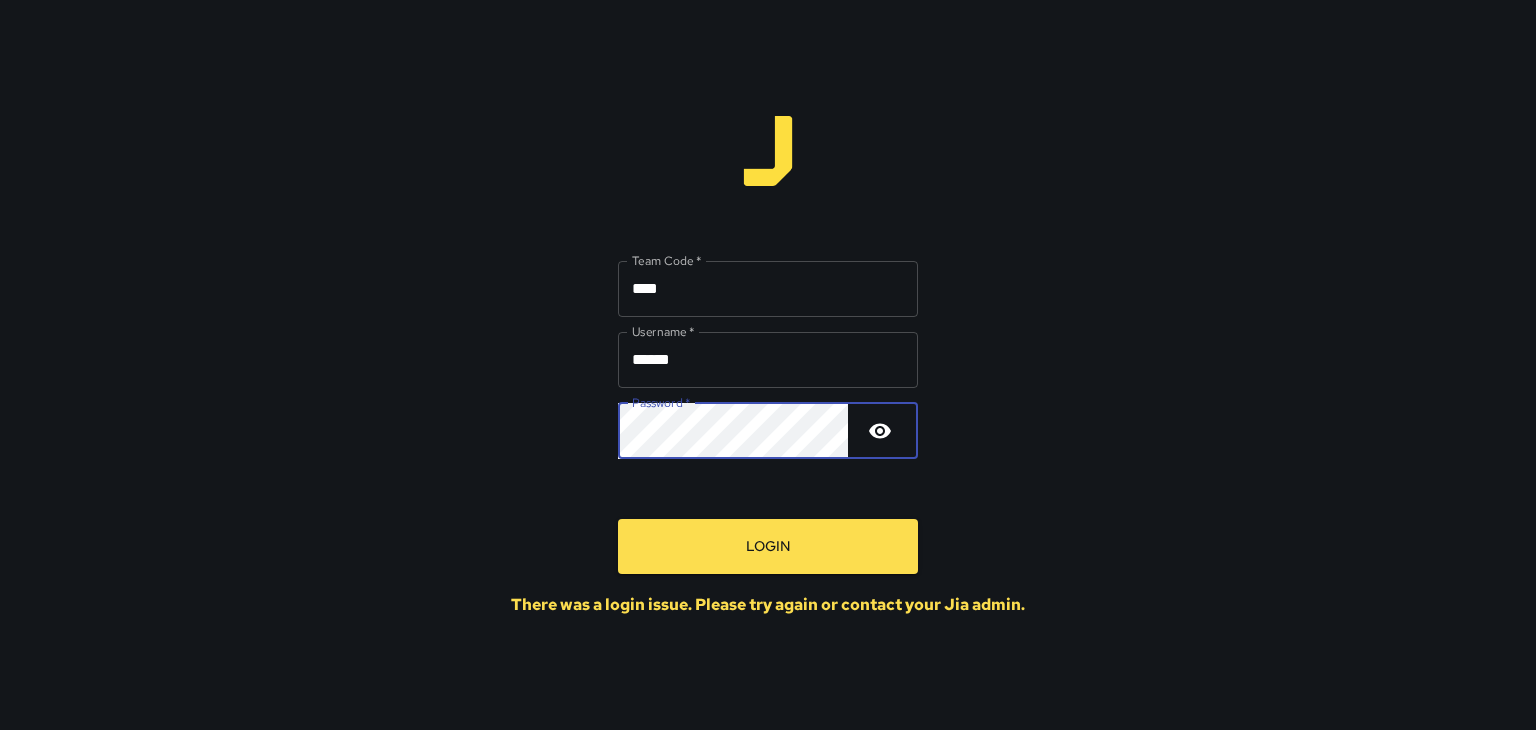 click on "Team Code   * **** Team Code   * Username   * ****** Username   * Password   * Password   * Login There was a login issue. Please try again or contact your [ADMIN] admin." at bounding box center [768, 365] 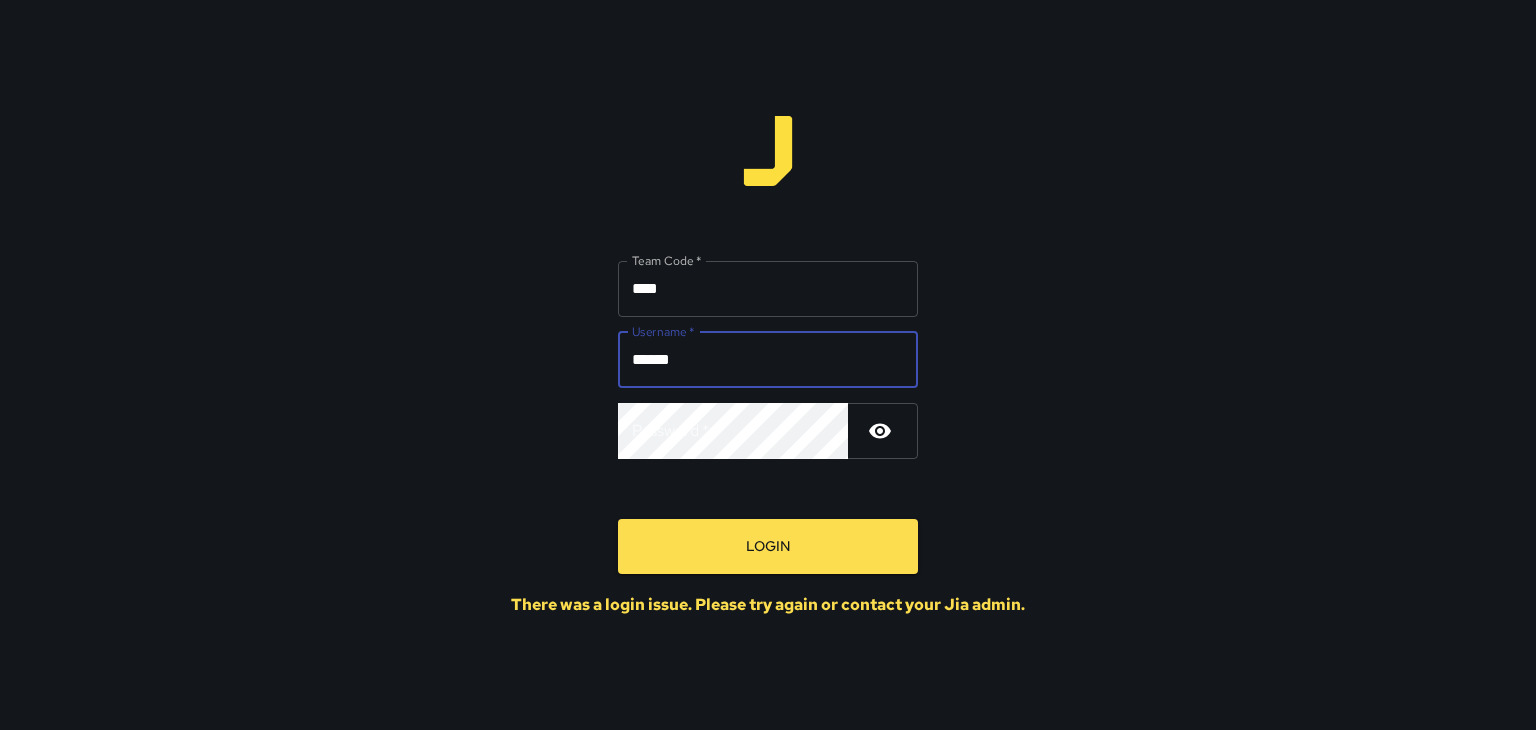 drag, startPoint x: 702, startPoint y: 355, endPoint x: 585, endPoint y: 343, distance: 117.61378 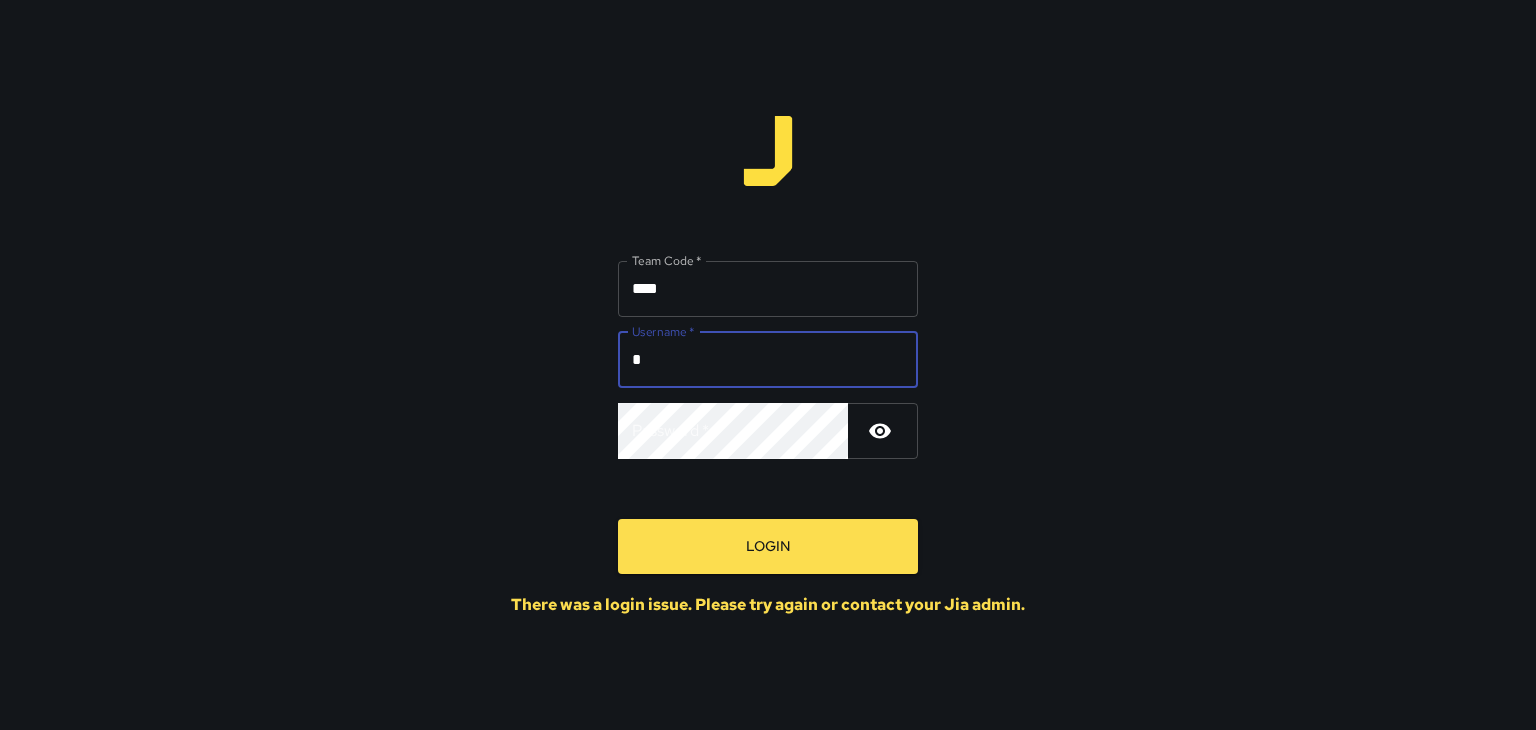 type on "******" 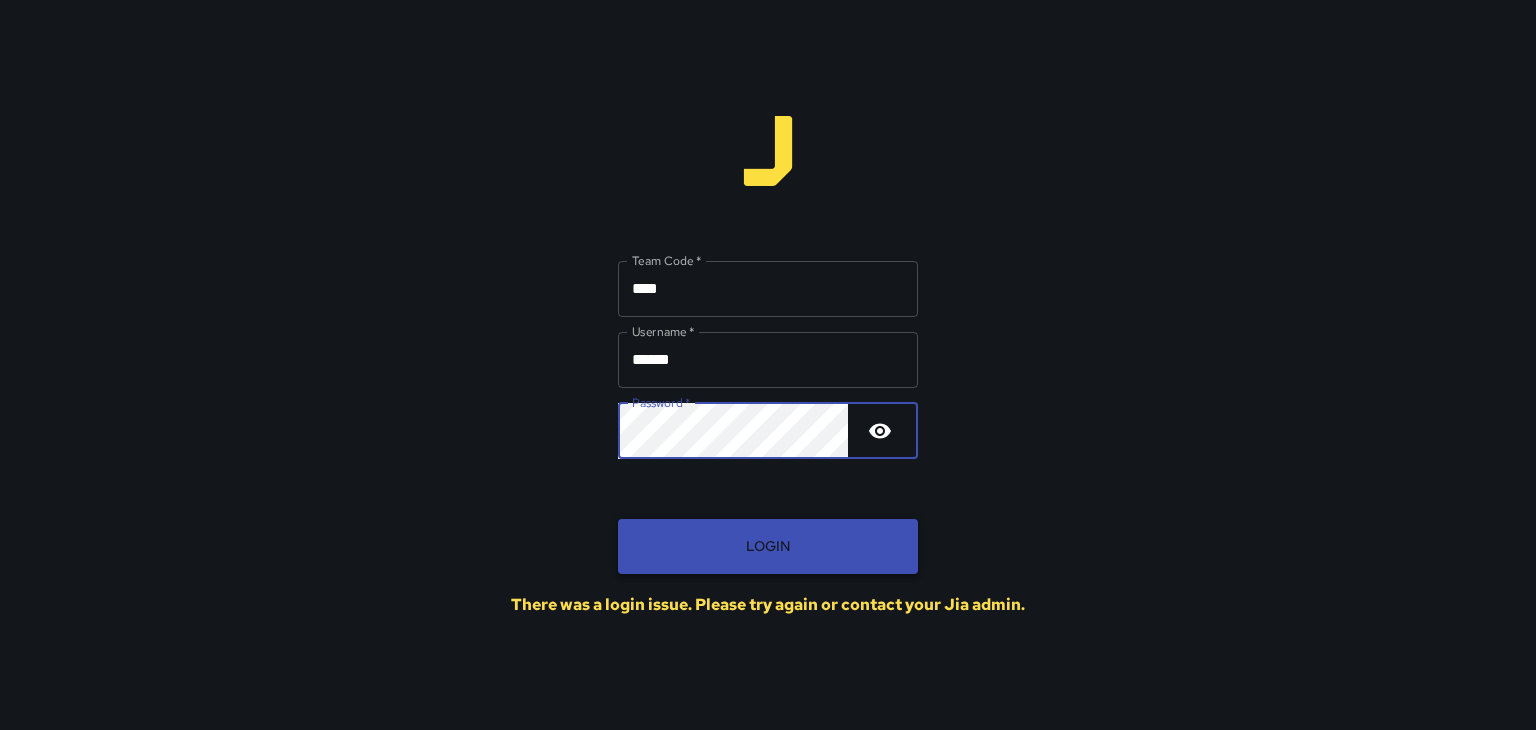 click on "Login" at bounding box center [768, 546] 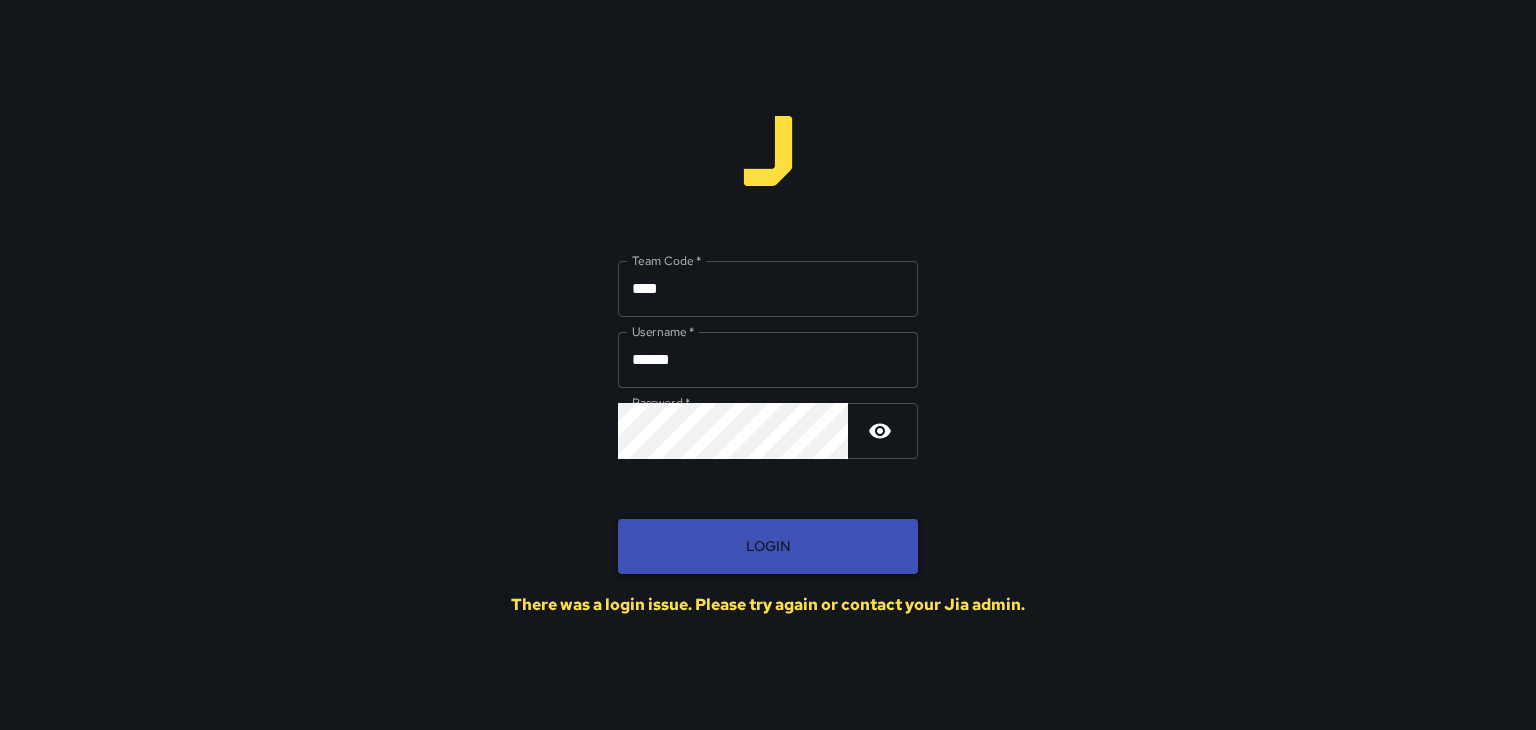 click on "Login" at bounding box center [768, 546] 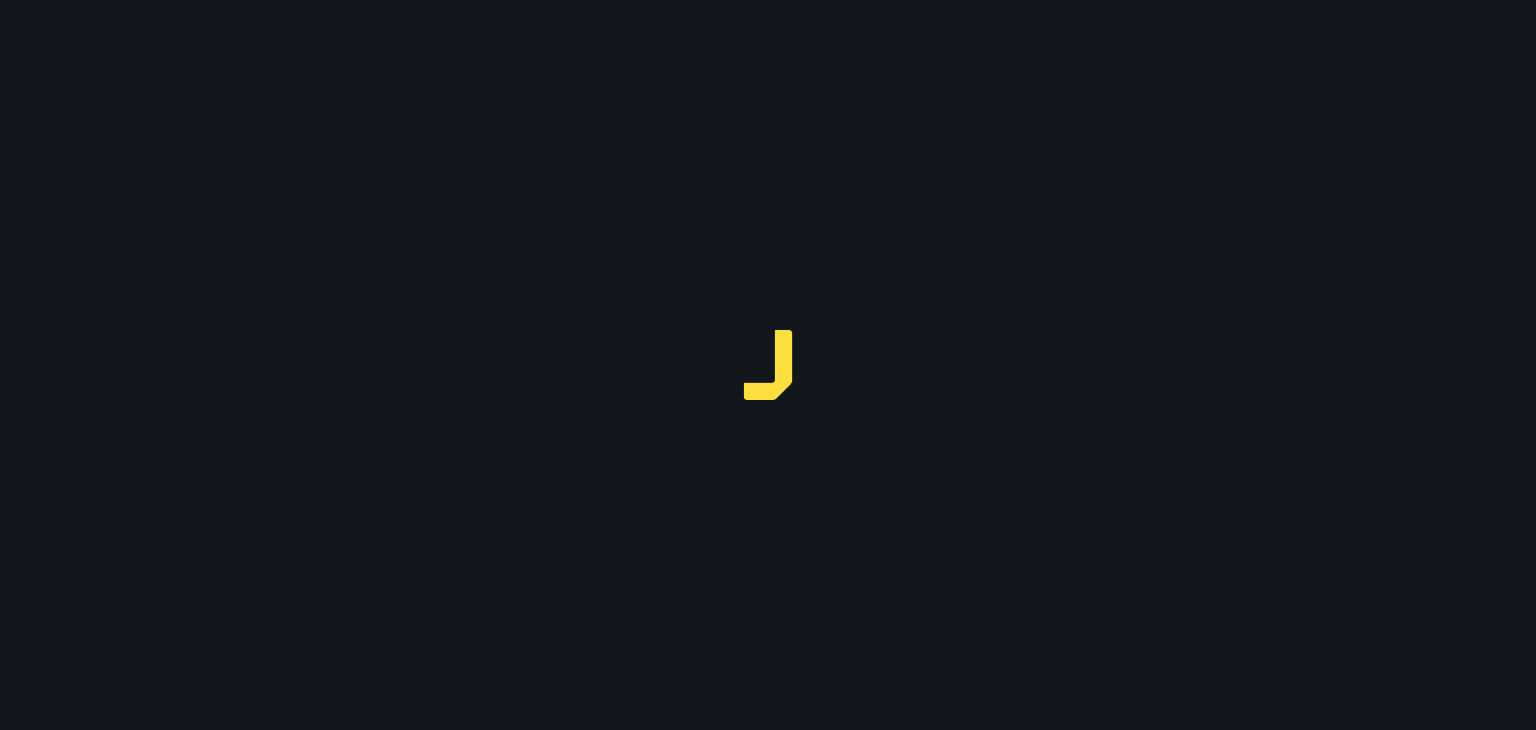 scroll, scrollTop: 0, scrollLeft: 0, axis: both 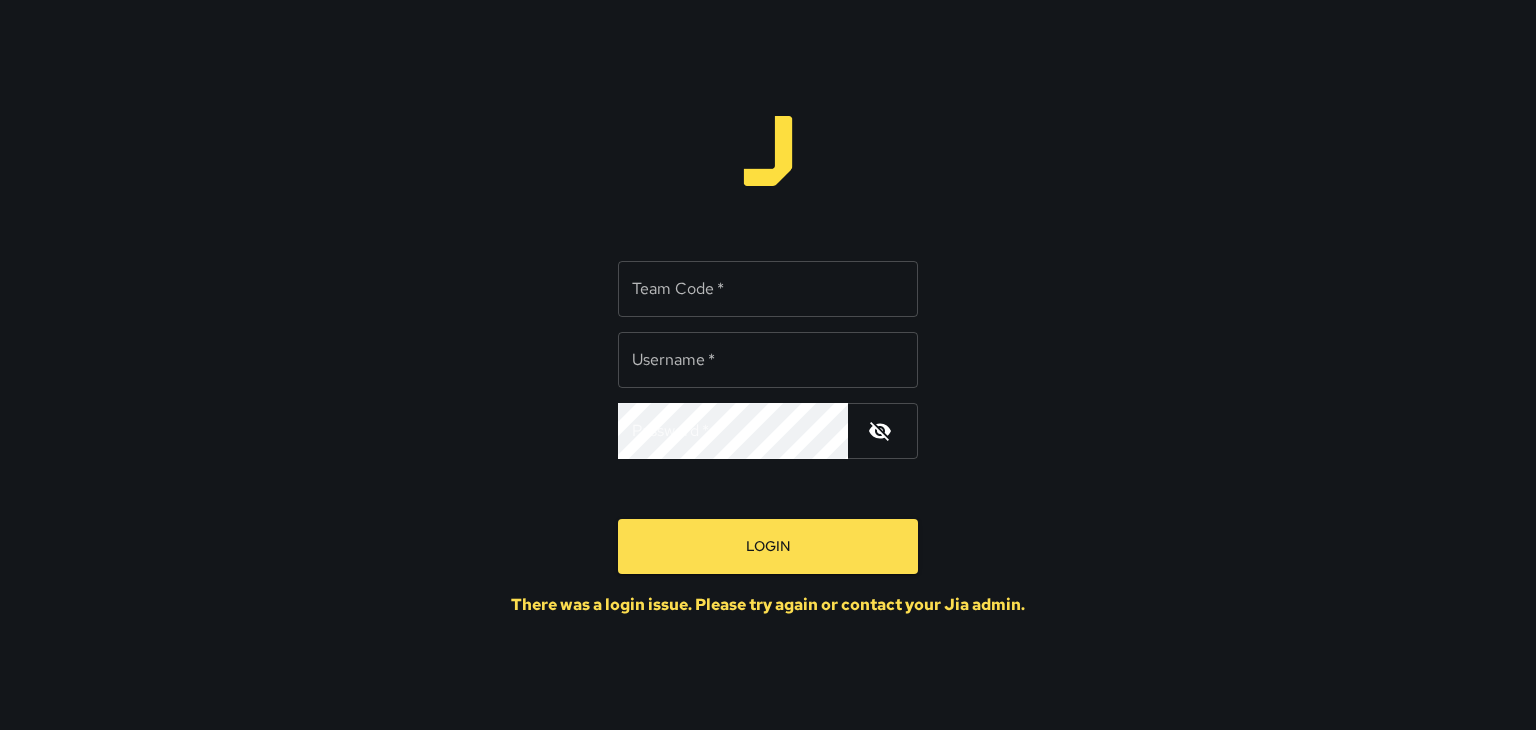 click on "Team Code   *" at bounding box center (768, 289) 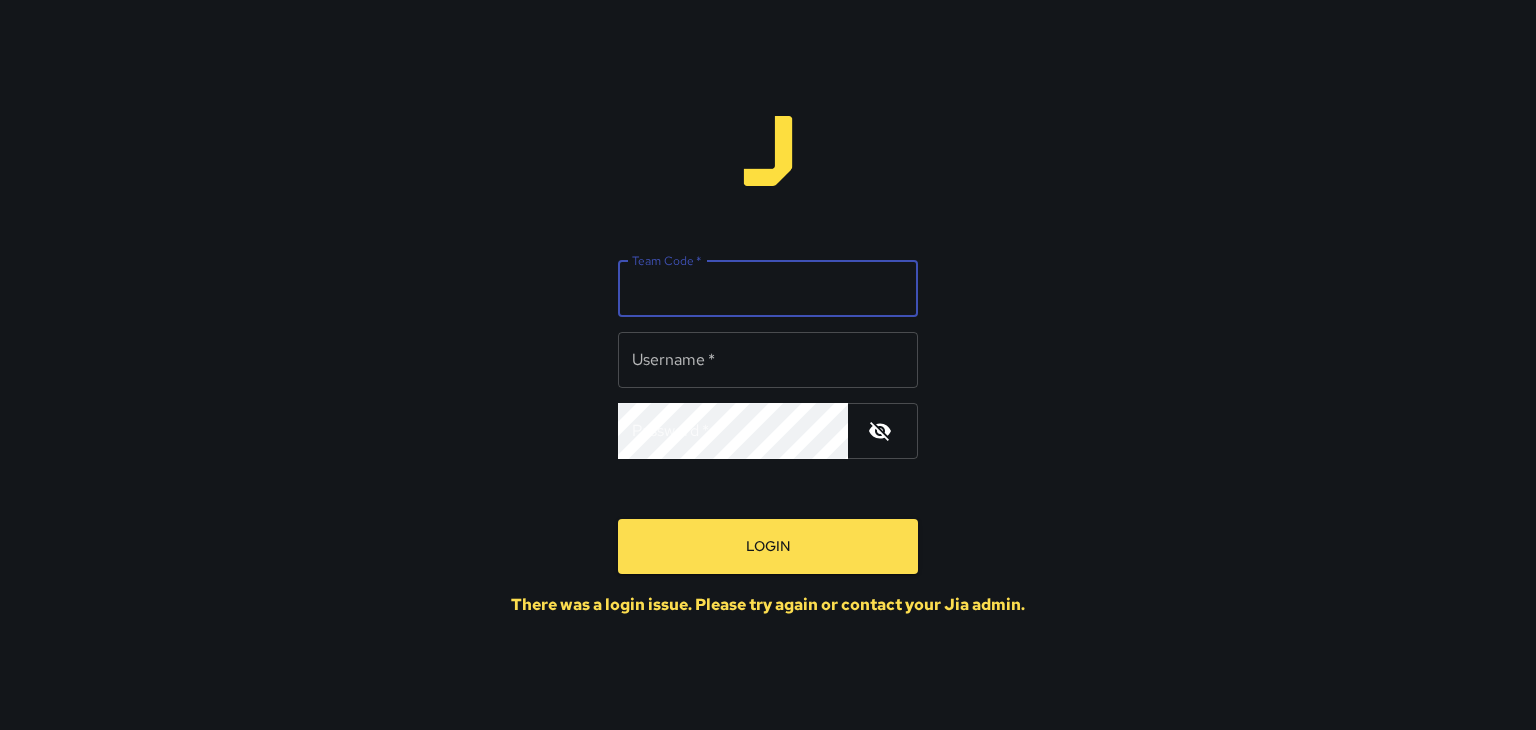 type on "****" 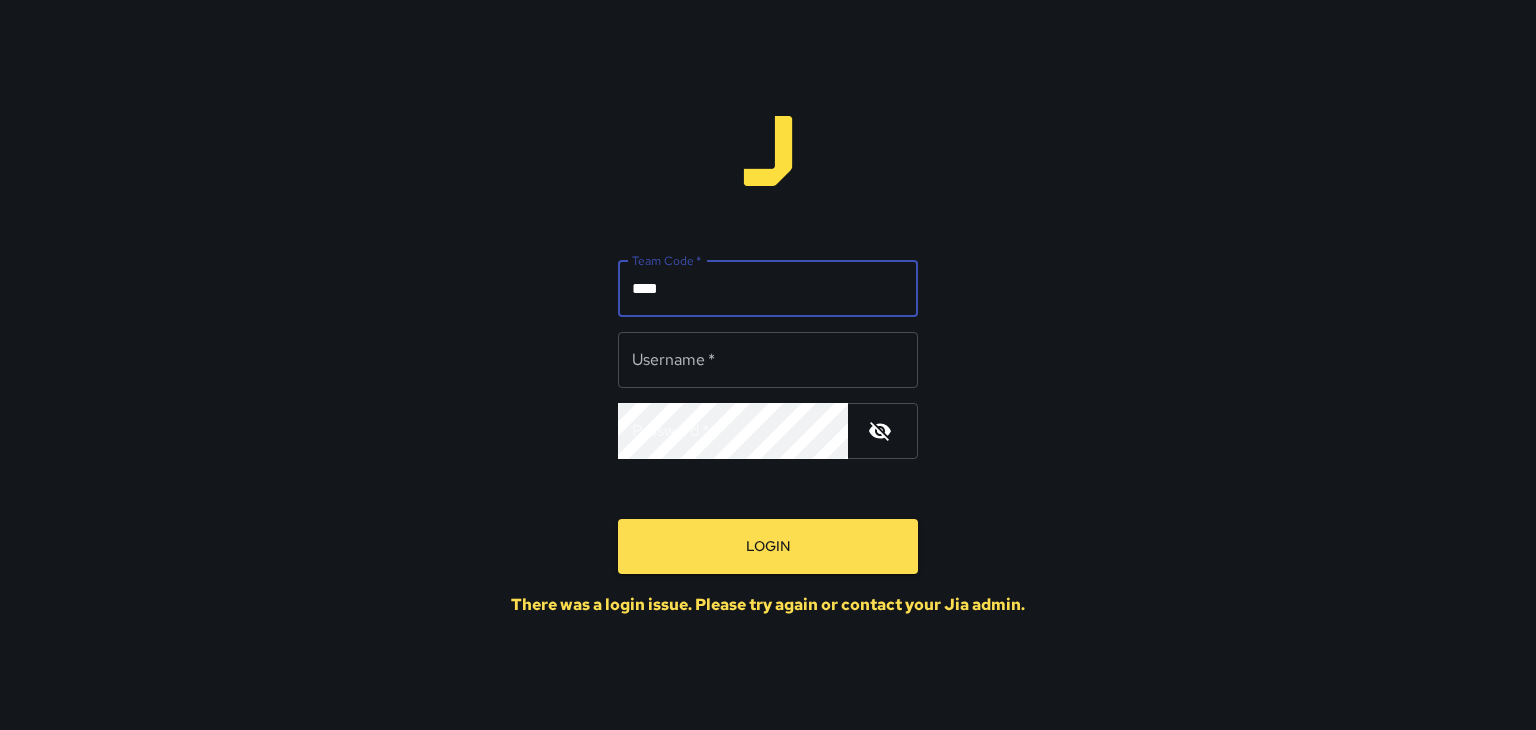click on "Username   *" at bounding box center (768, 360) 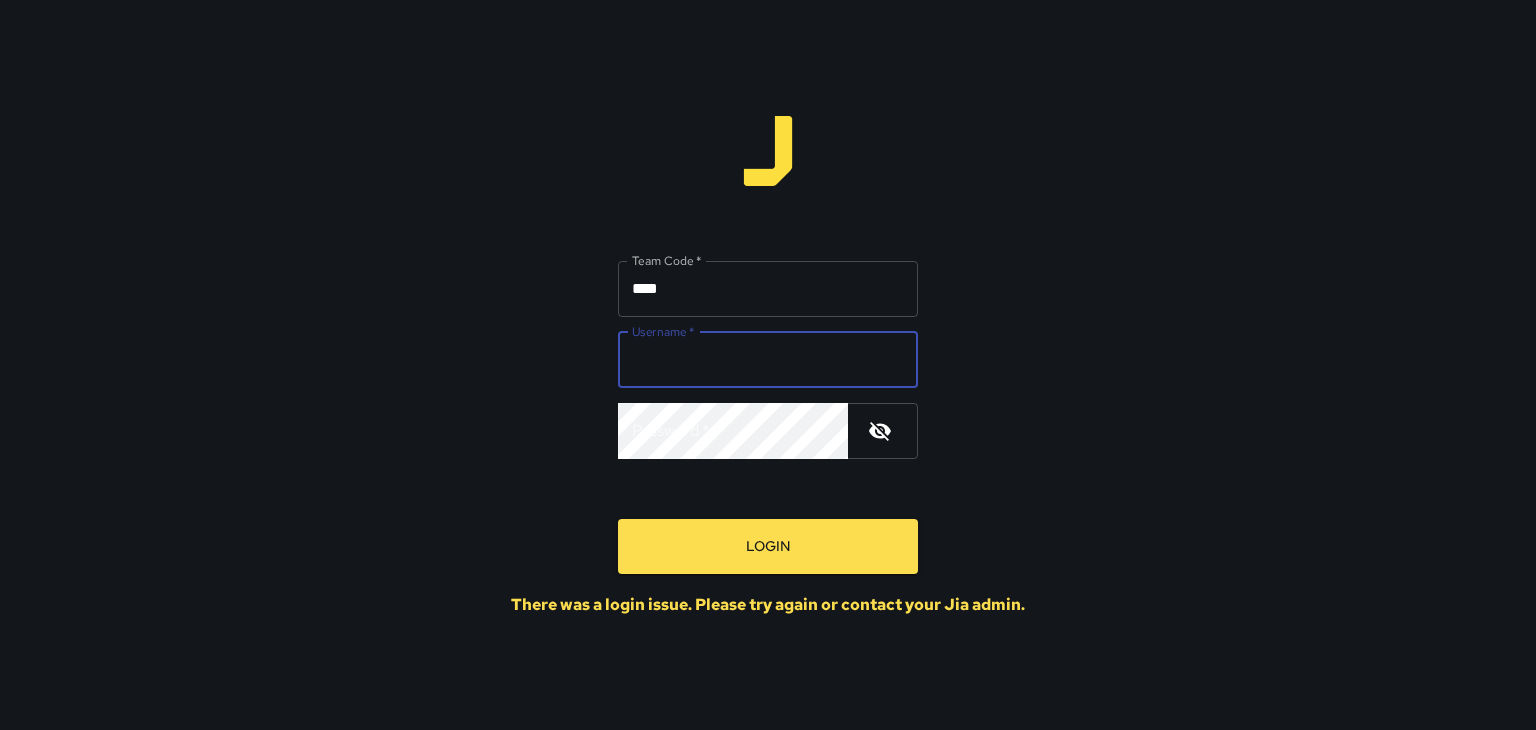type on "******" 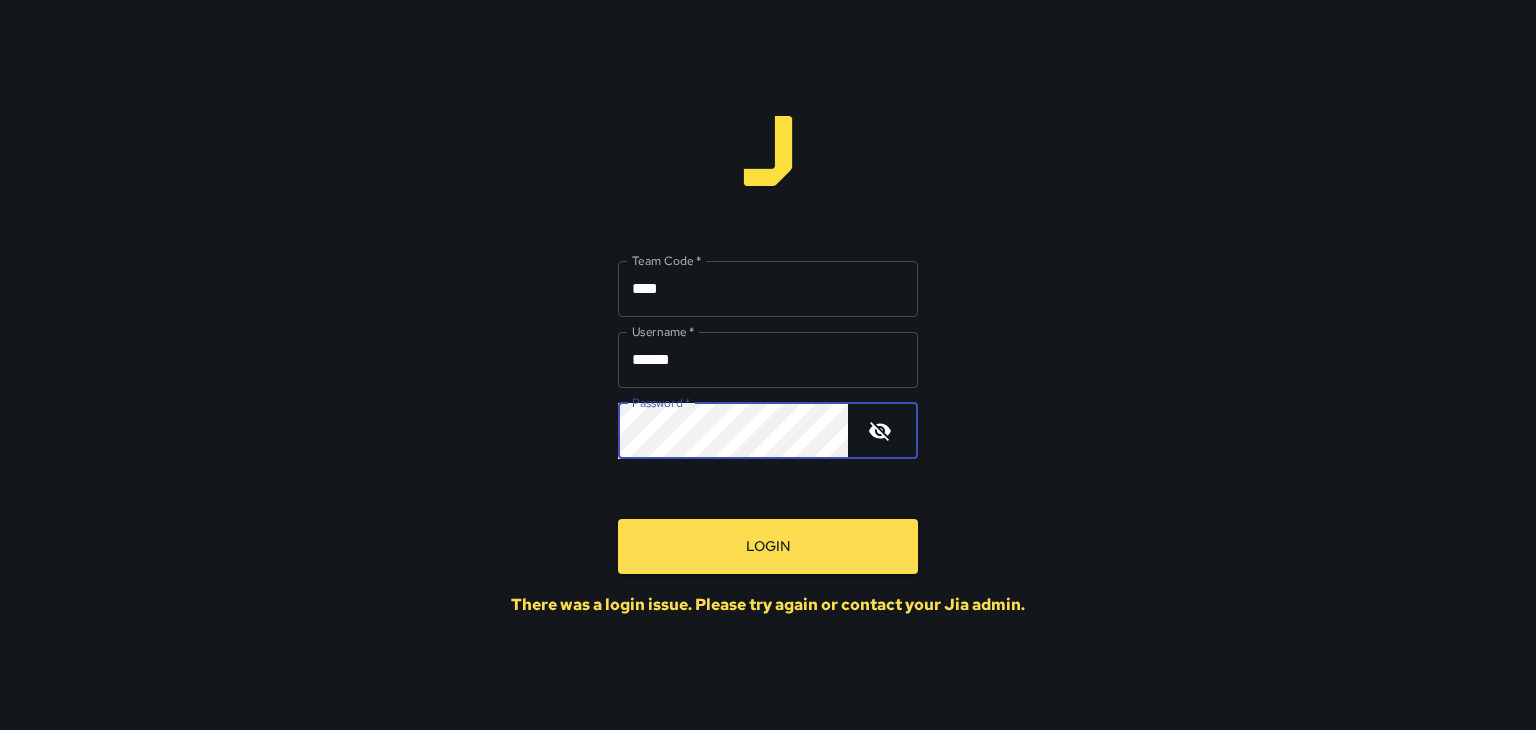 click on "Login" at bounding box center (768, 546) 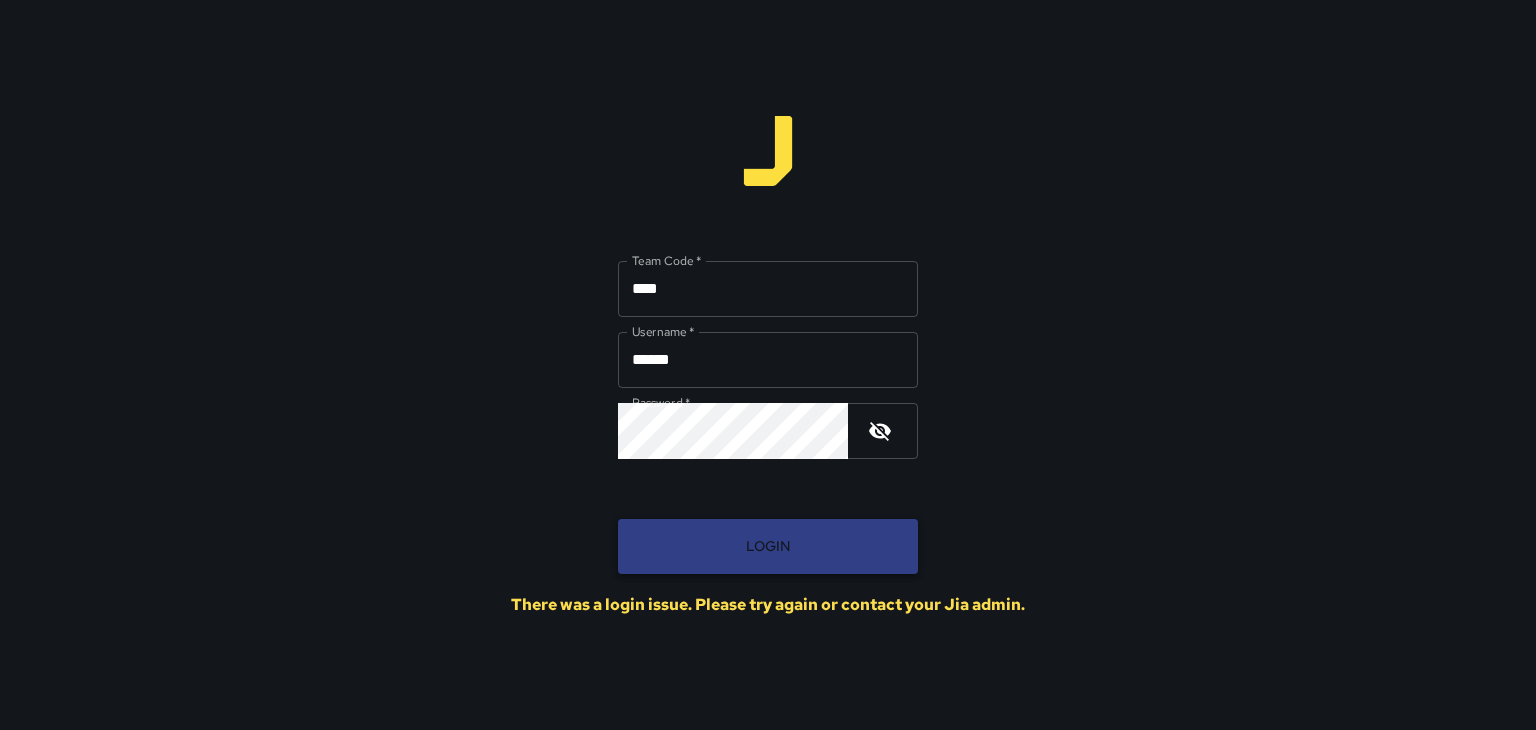 click on "Login" at bounding box center (768, 546) 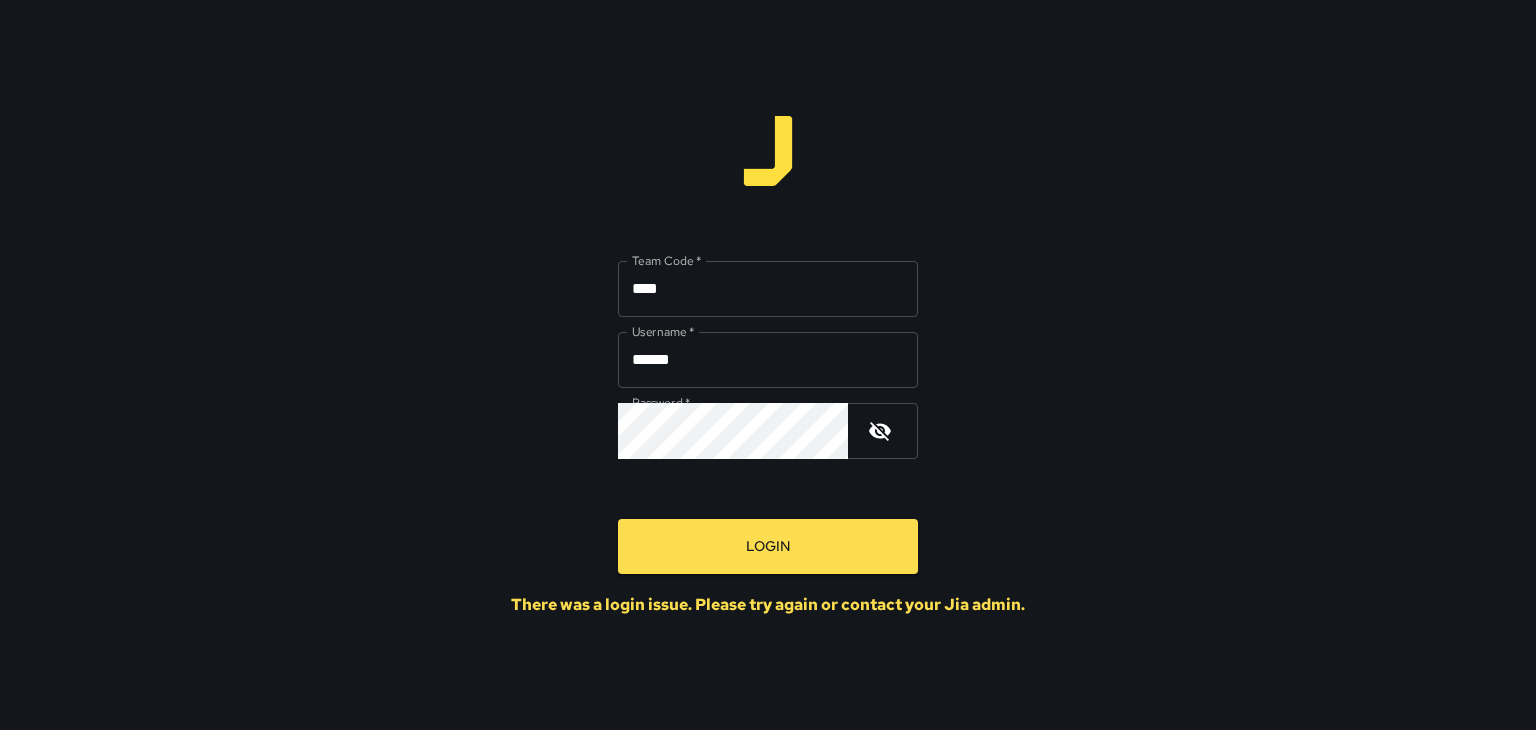 click at bounding box center (880, 431) 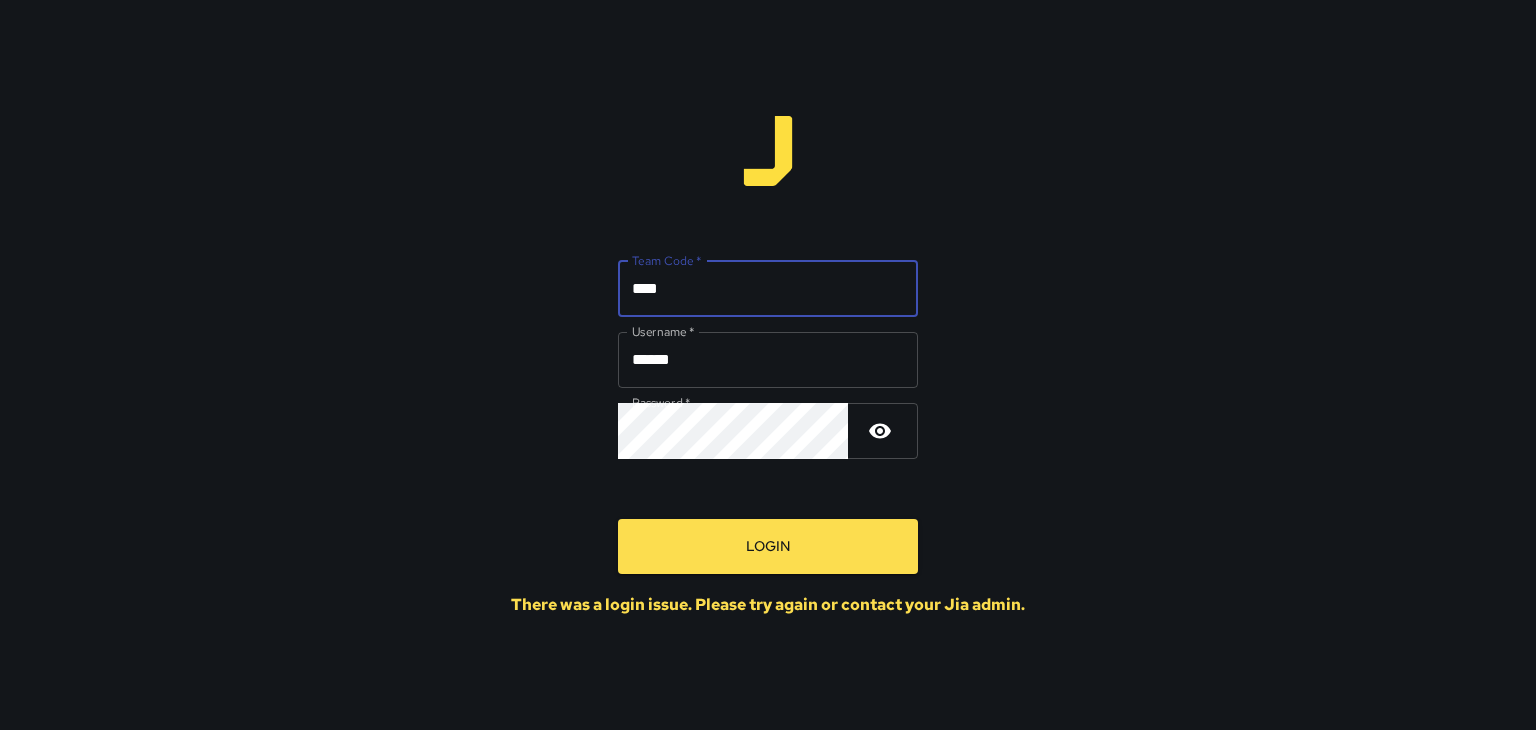 drag, startPoint x: 725, startPoint y: 293, endPoint x: 593, endPoint y: 290, distance: 132.03409 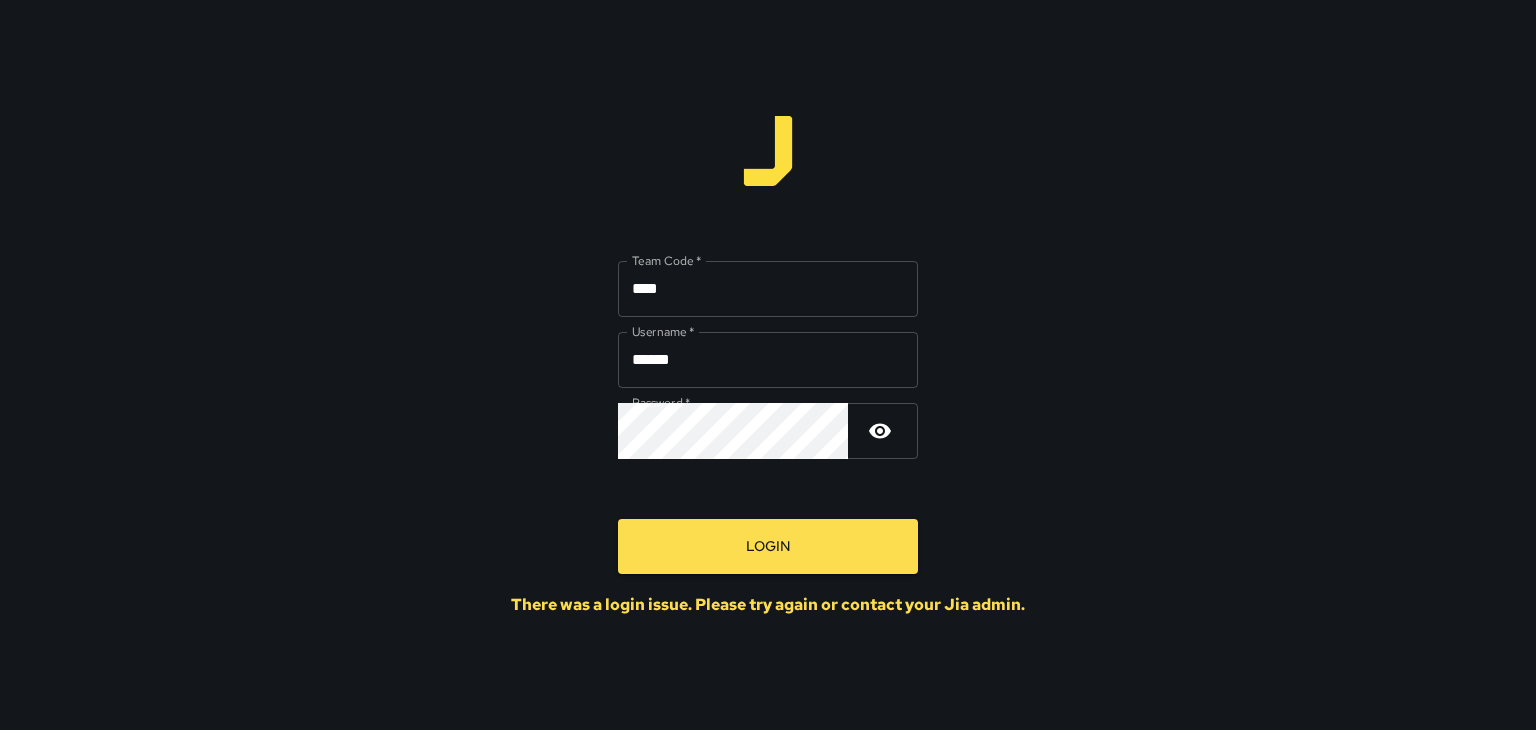 click on "****" at bounding box center (768, 289) 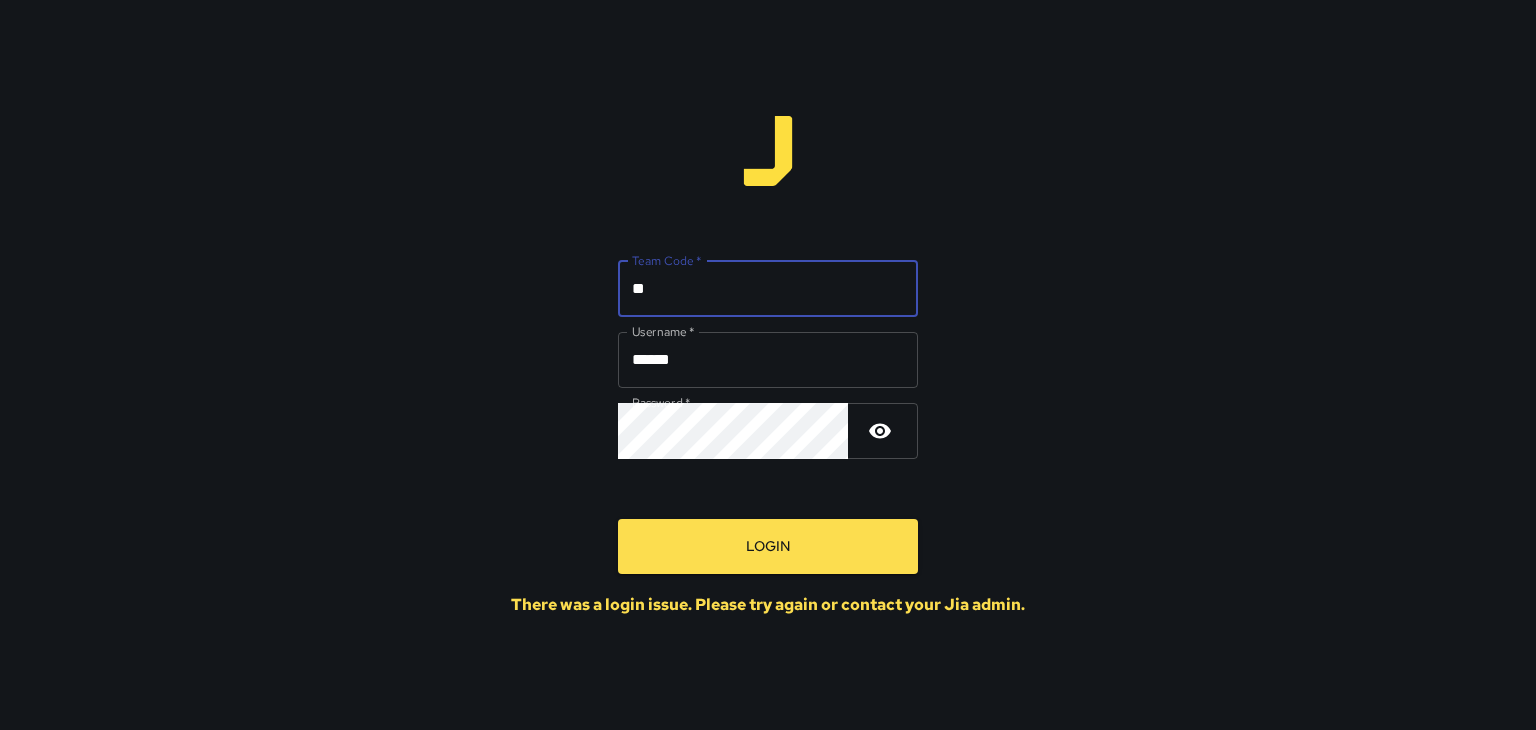 type on "*" 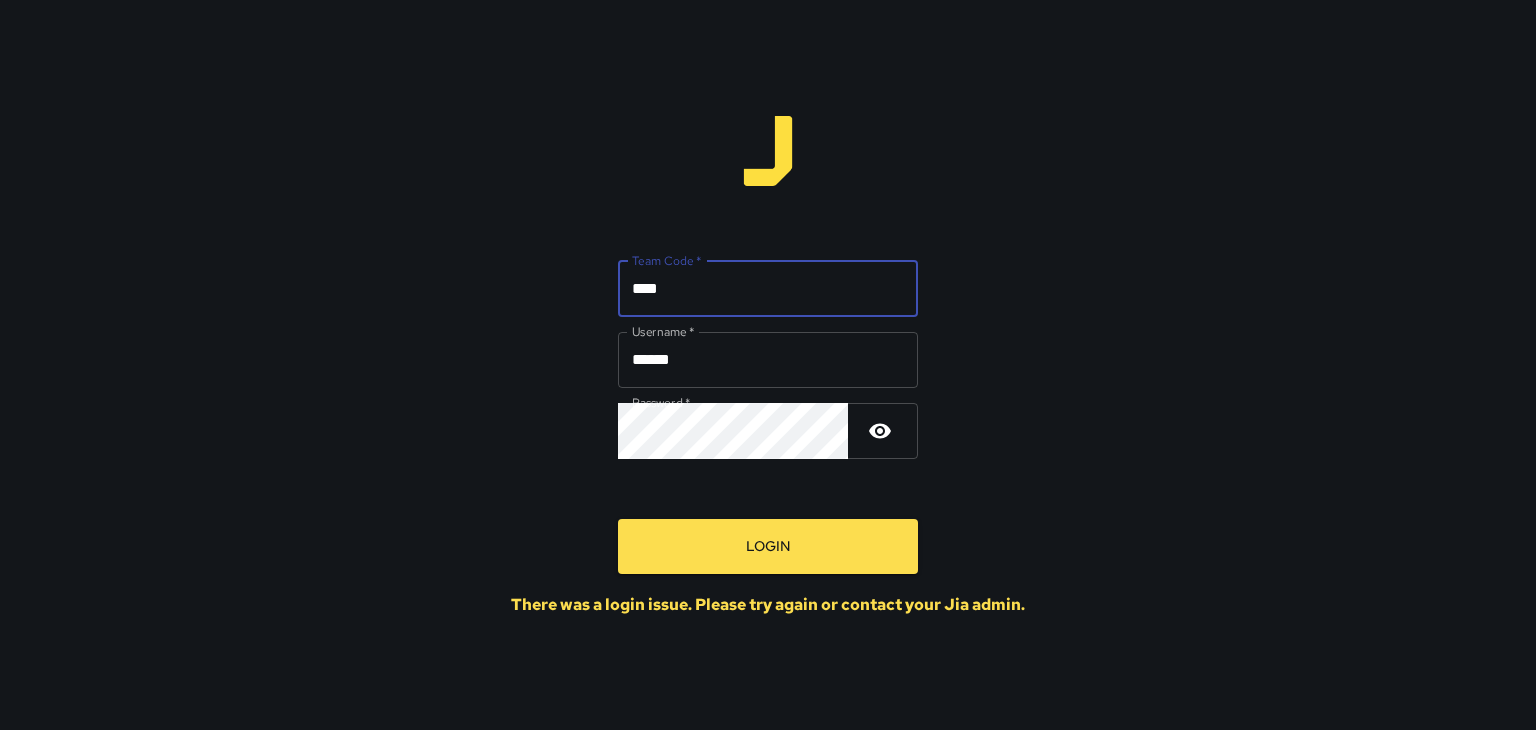 type on "****" 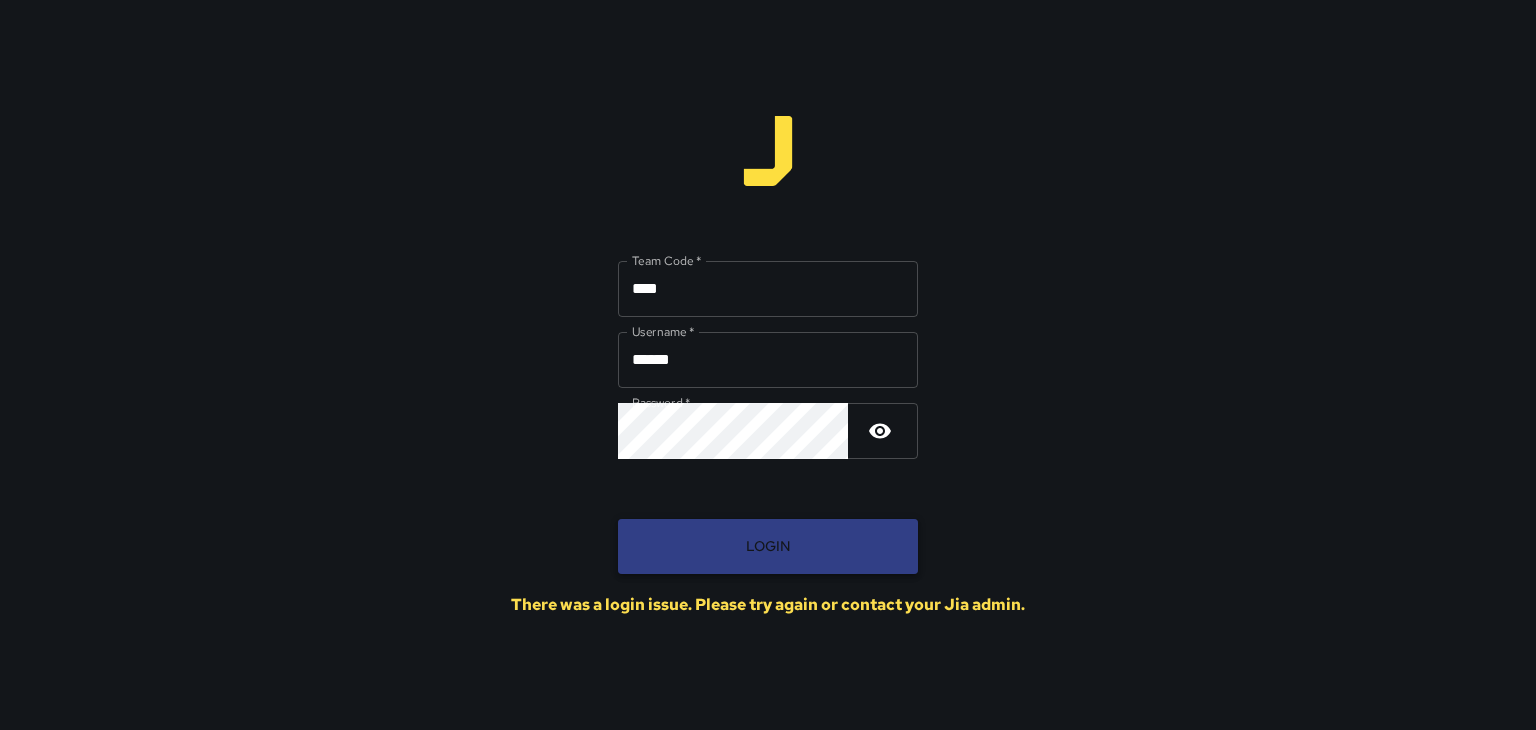 click on "Login" at bounding box center [768, 546] 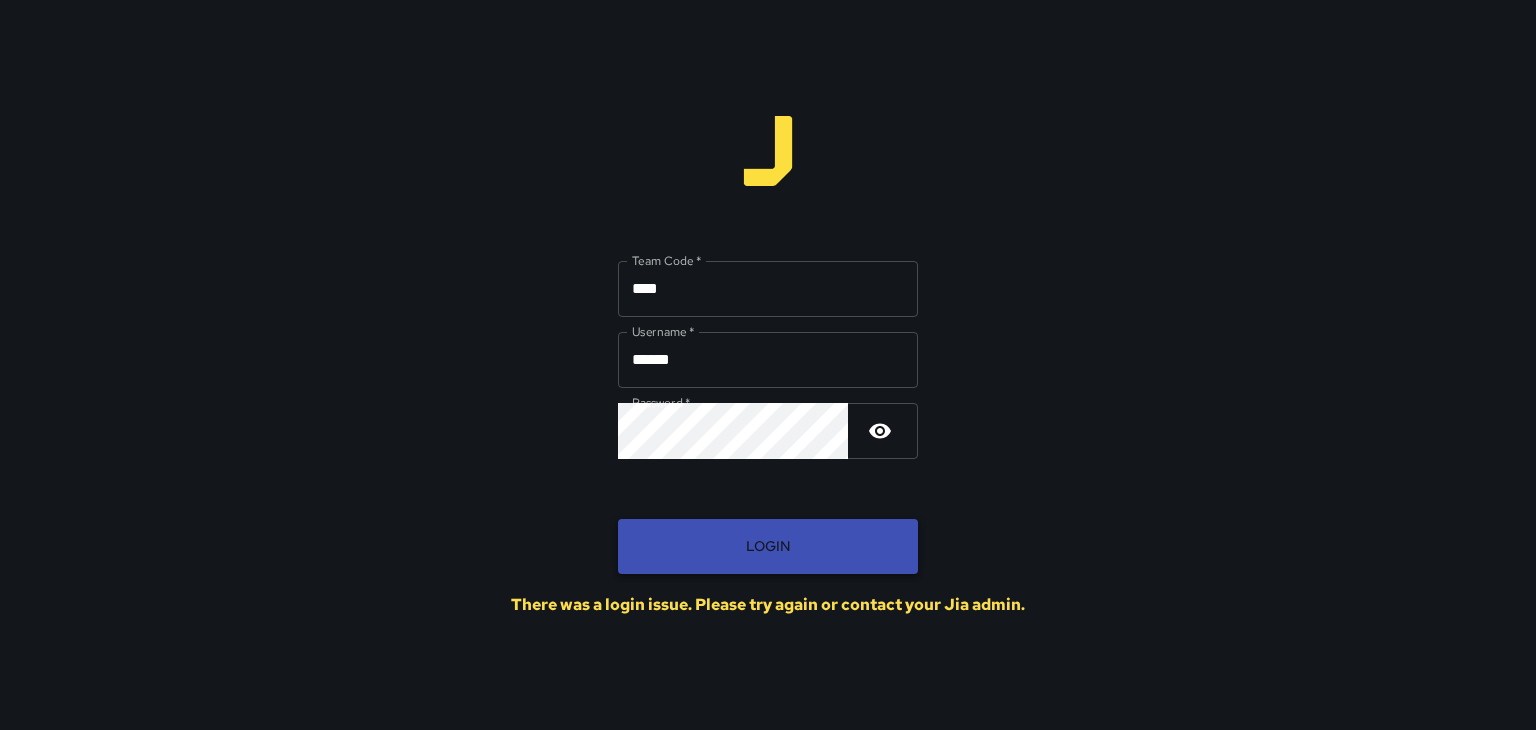 click on "Login" at bounding box center [768, 546] 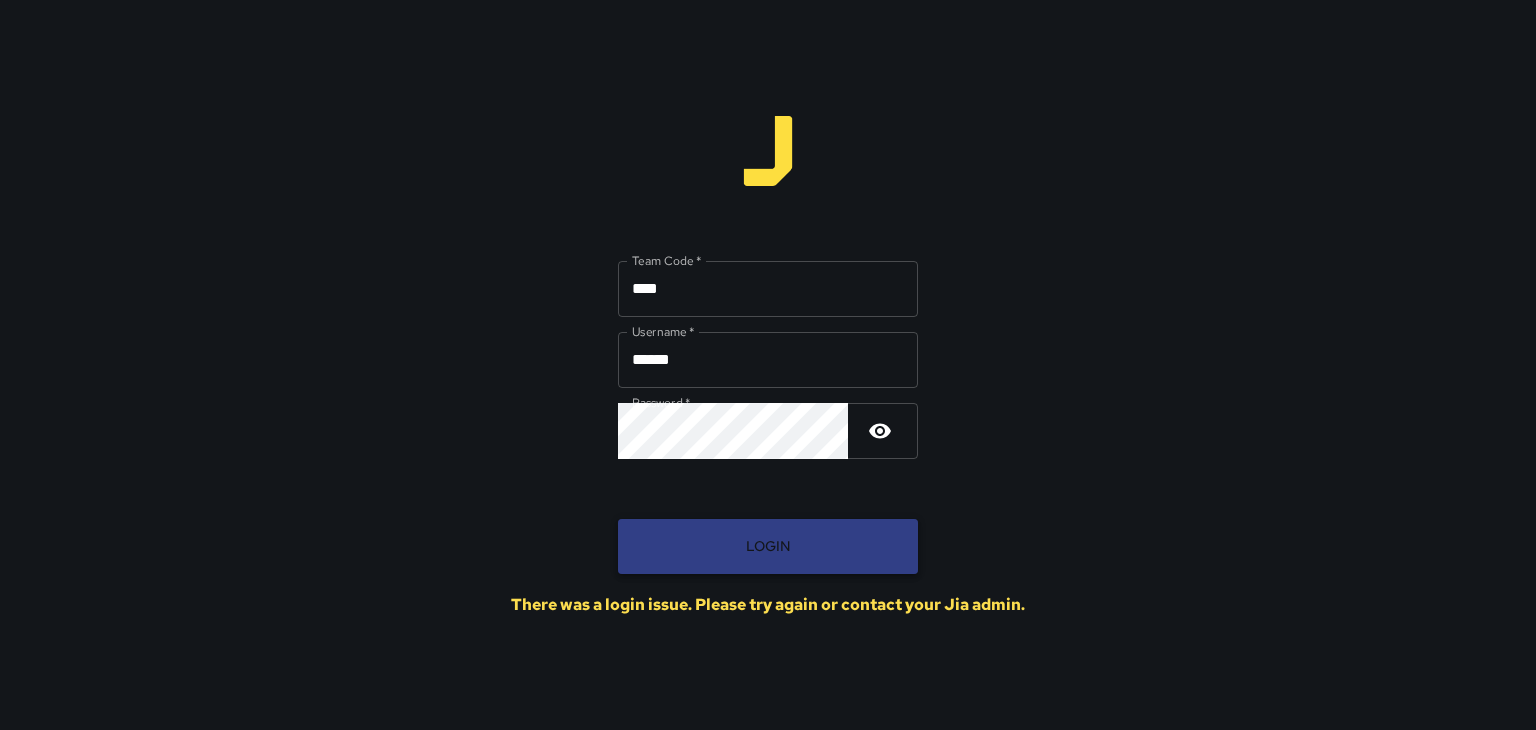 click on "Login" at bounding box center [768, 546] 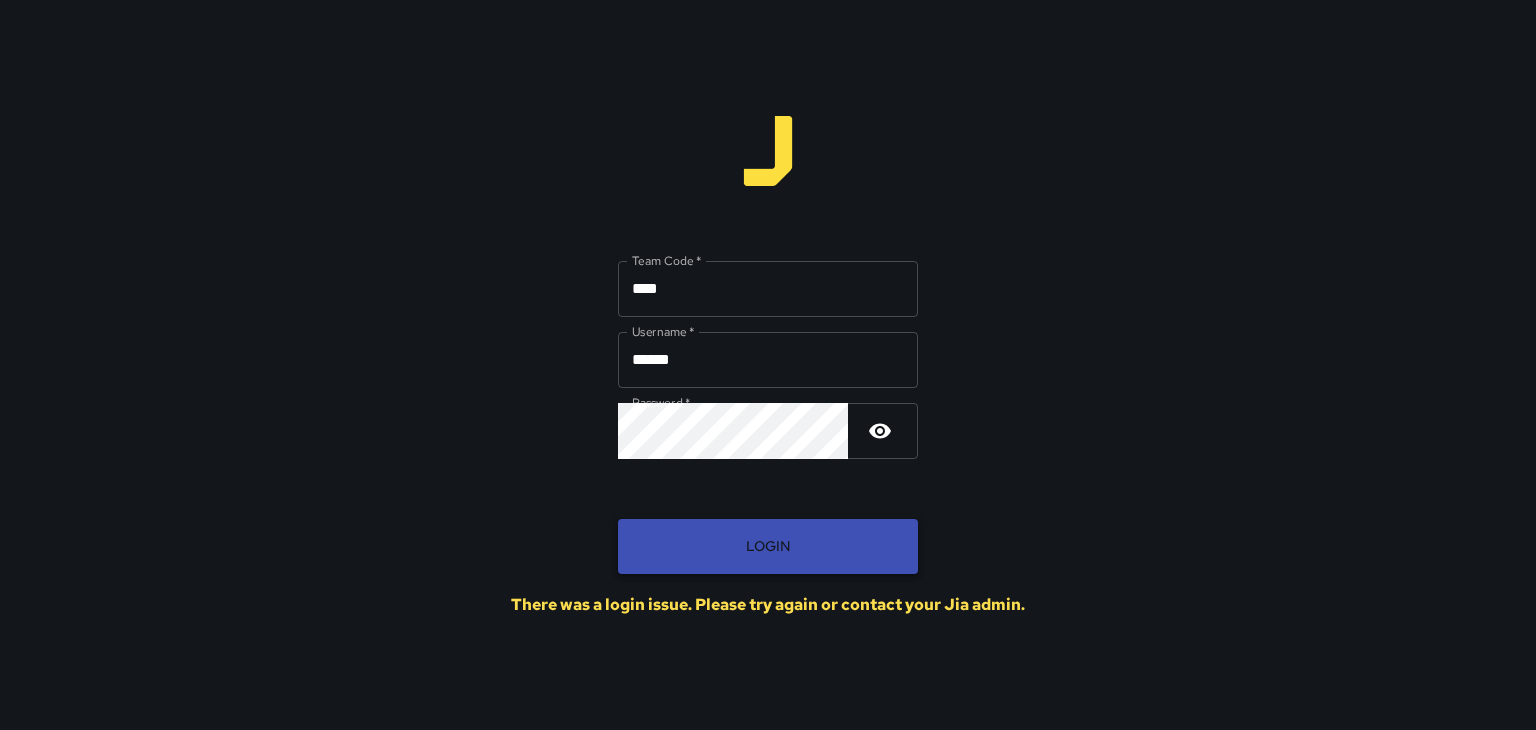 click on "Login" at bounding box center (768, 546) 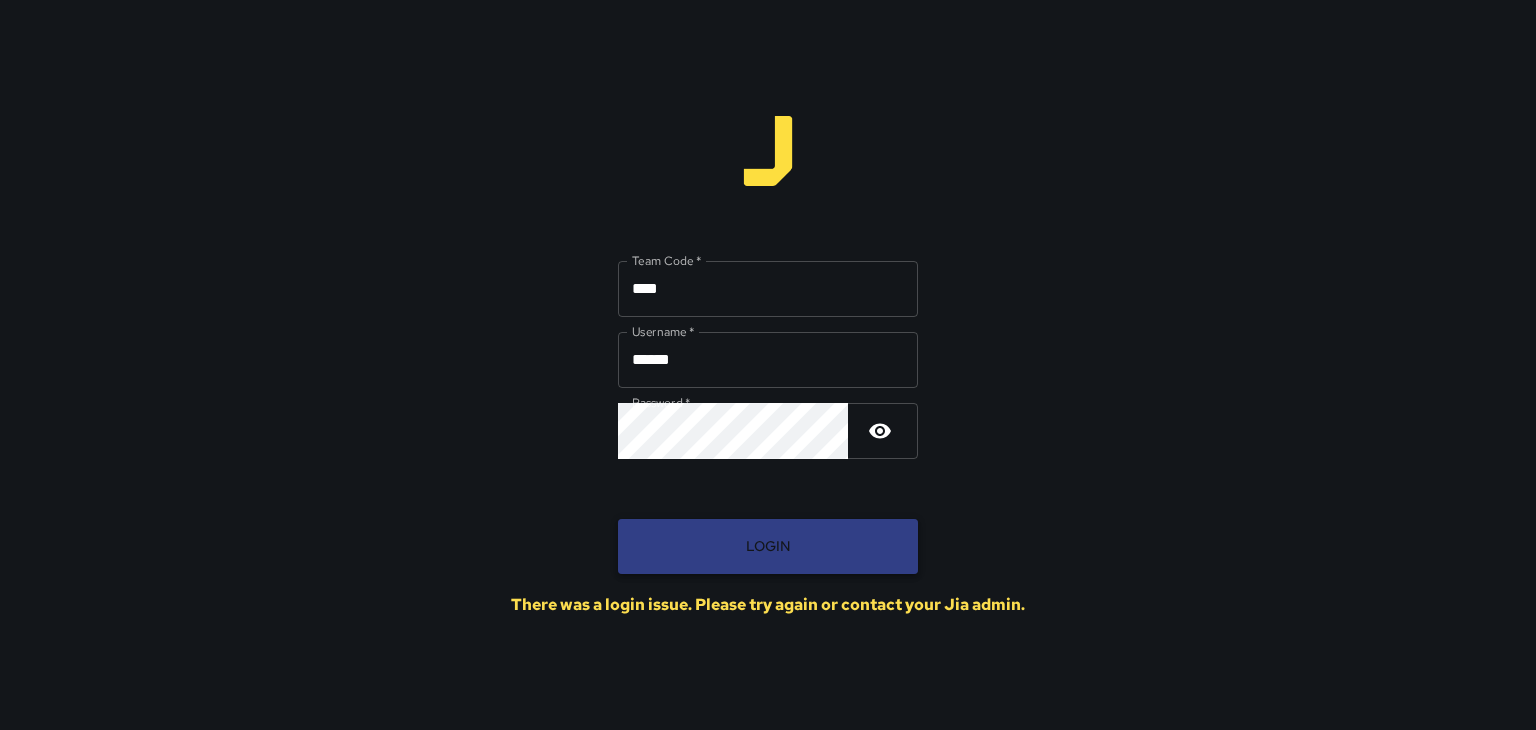 click on "Login" at bounding box center [768, 546] 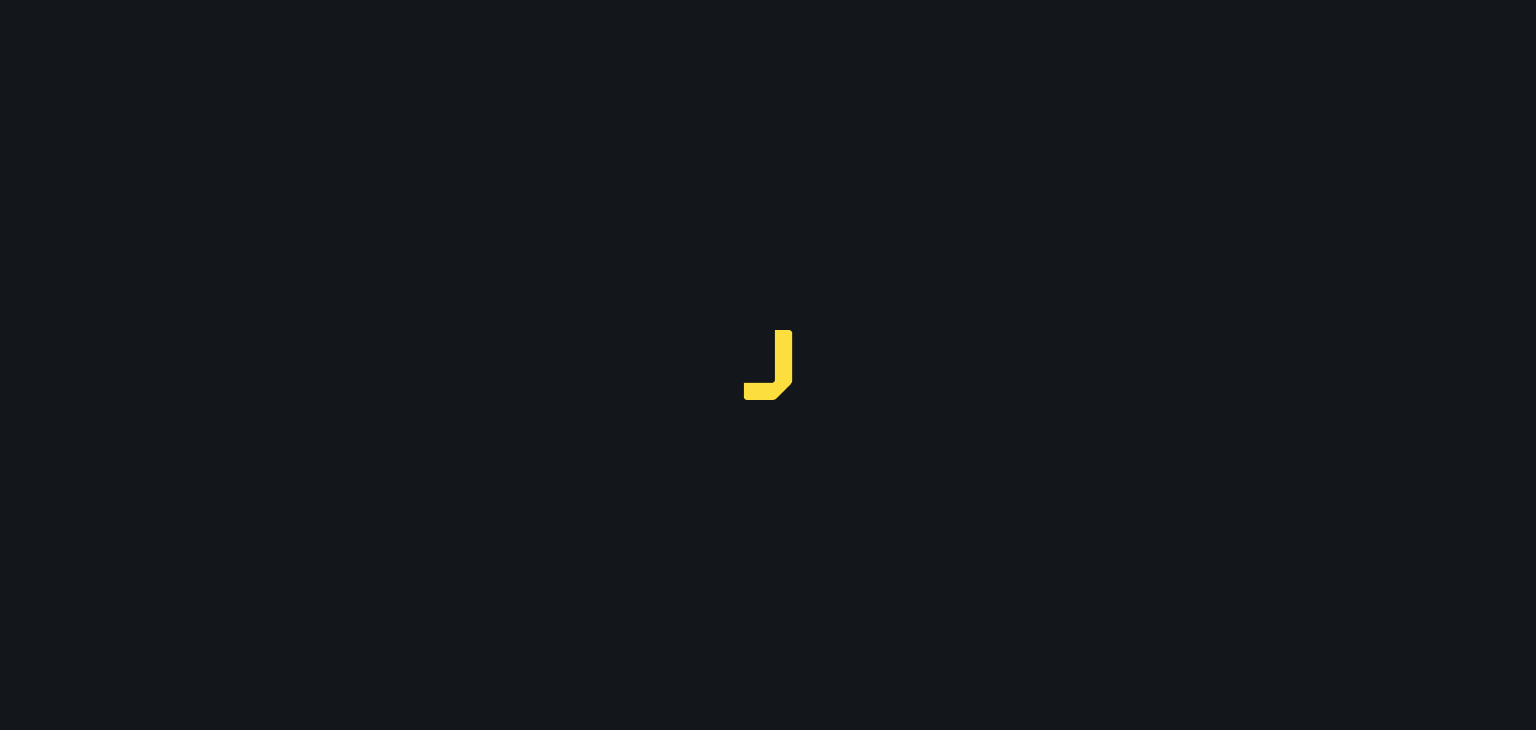 scroll, scrollTop: 0, scrollLeft: 0, axis: both 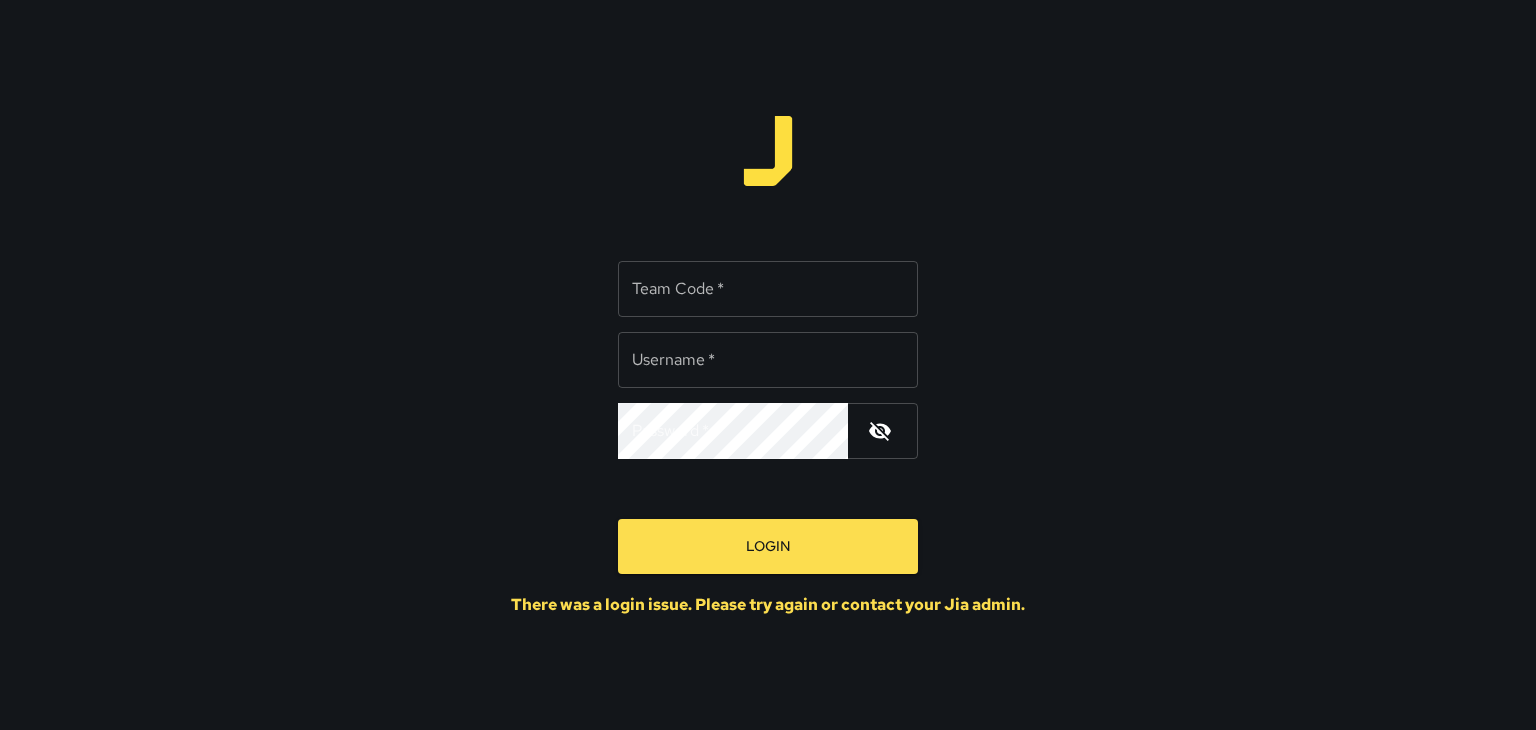 click on "Team Code   *" at bounding box center [768, 289] 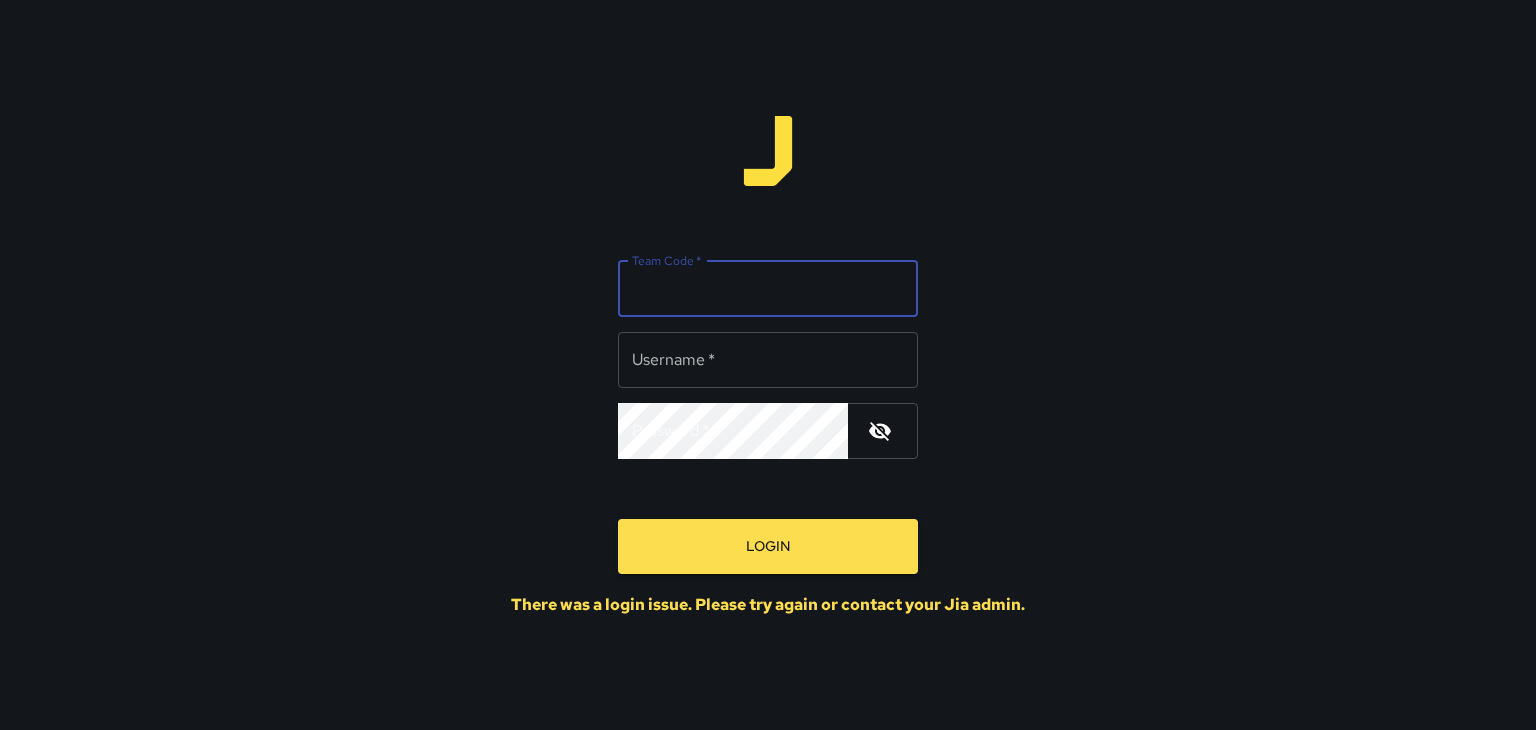 type on "****" 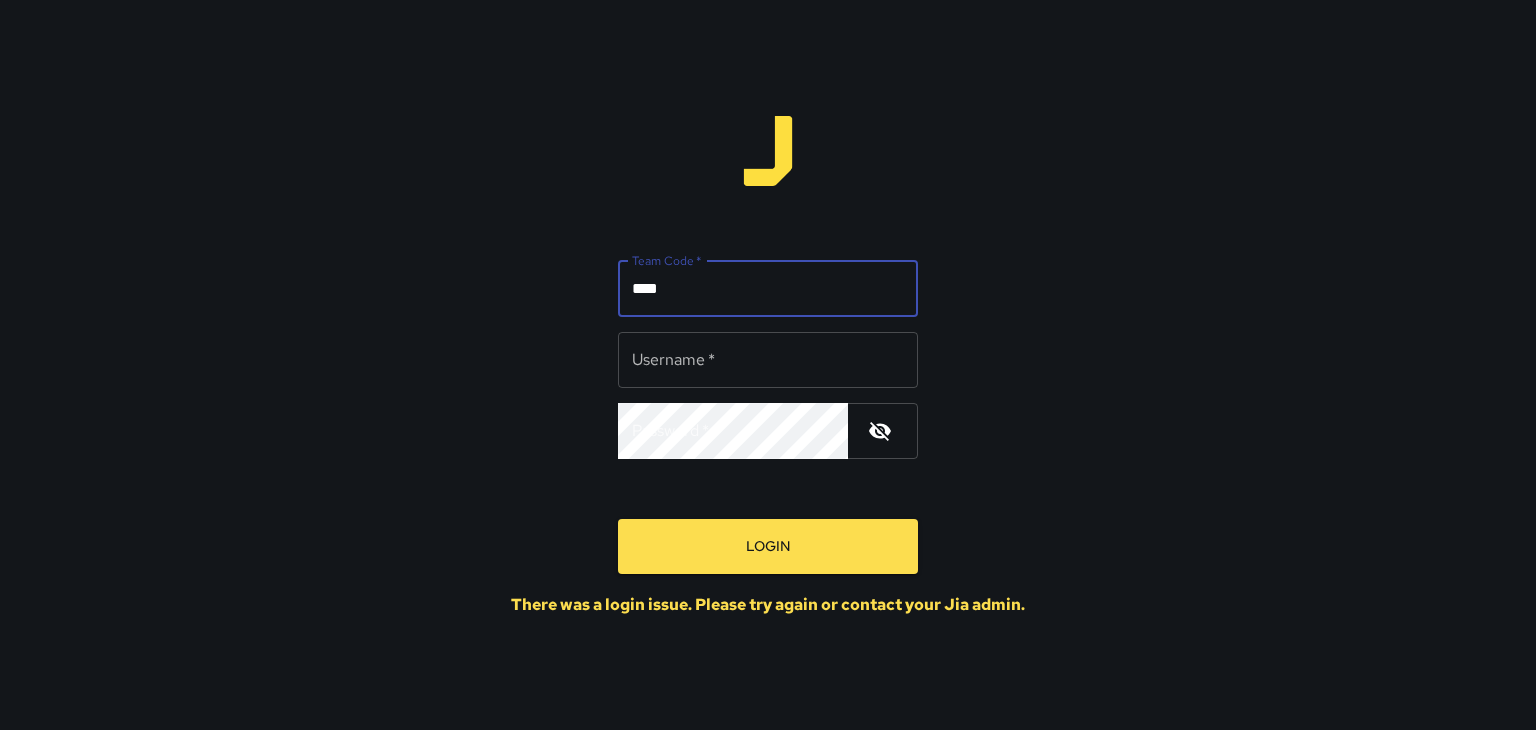 click on "Username   *" at bounding box center [768, 360] 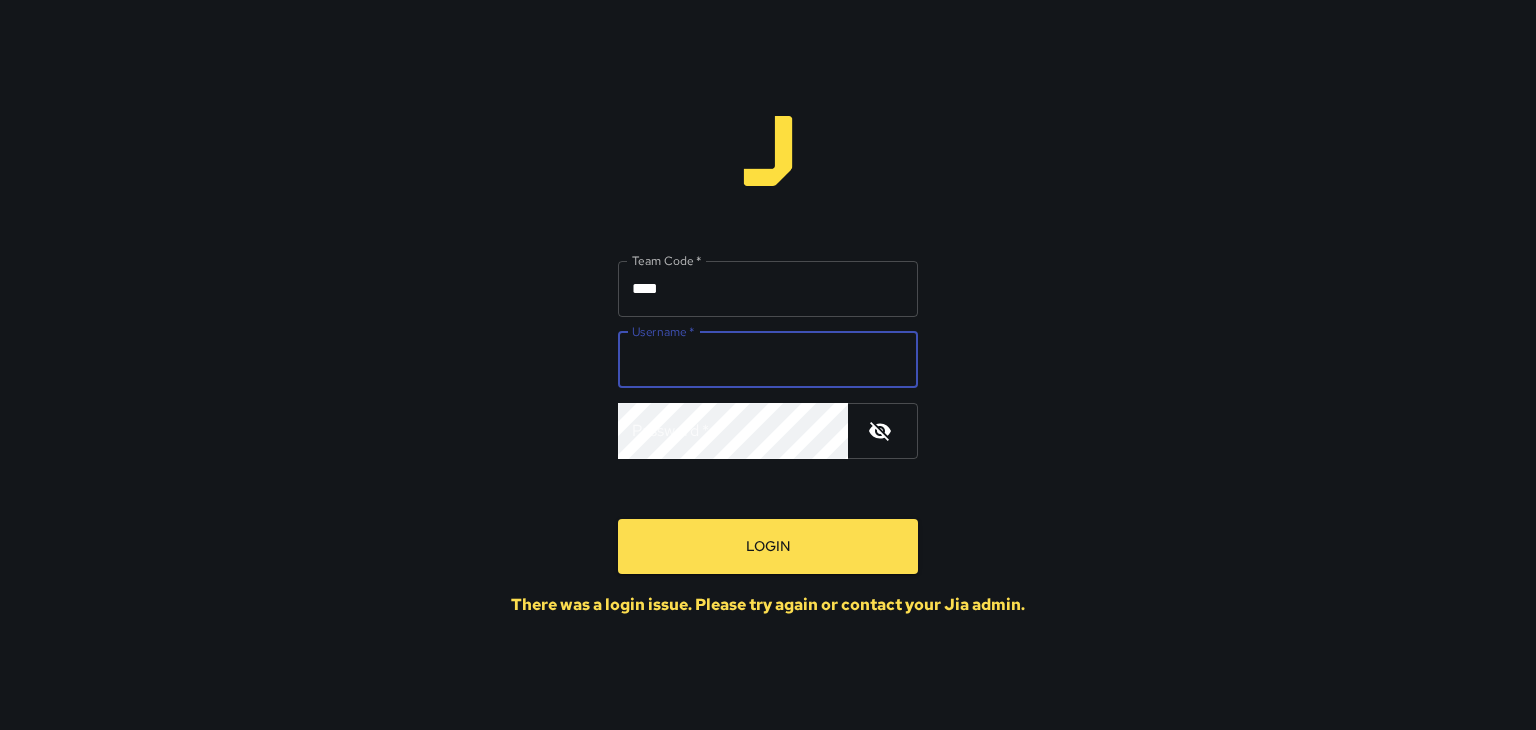 type on "******" 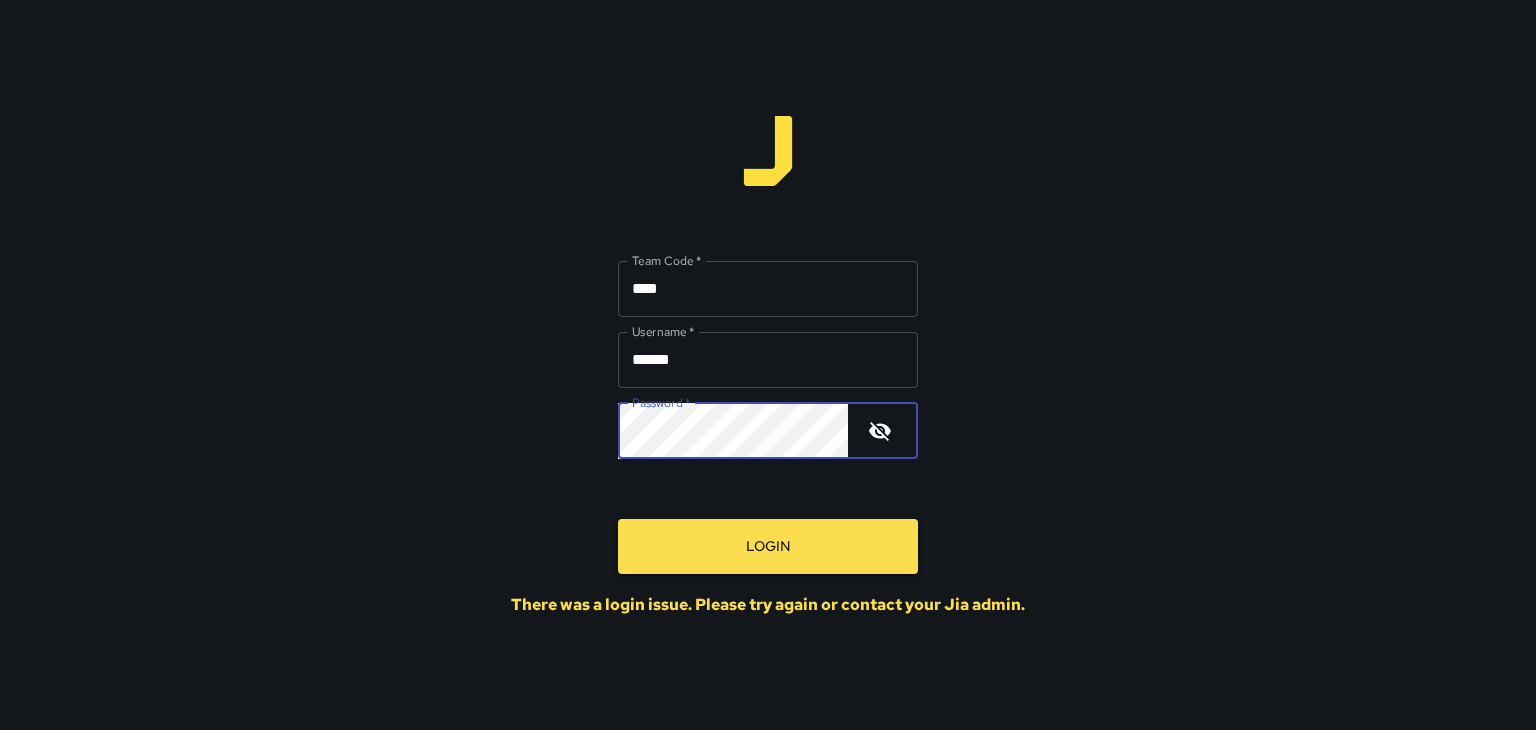 click on "Login" at bounding box center (768, 546) 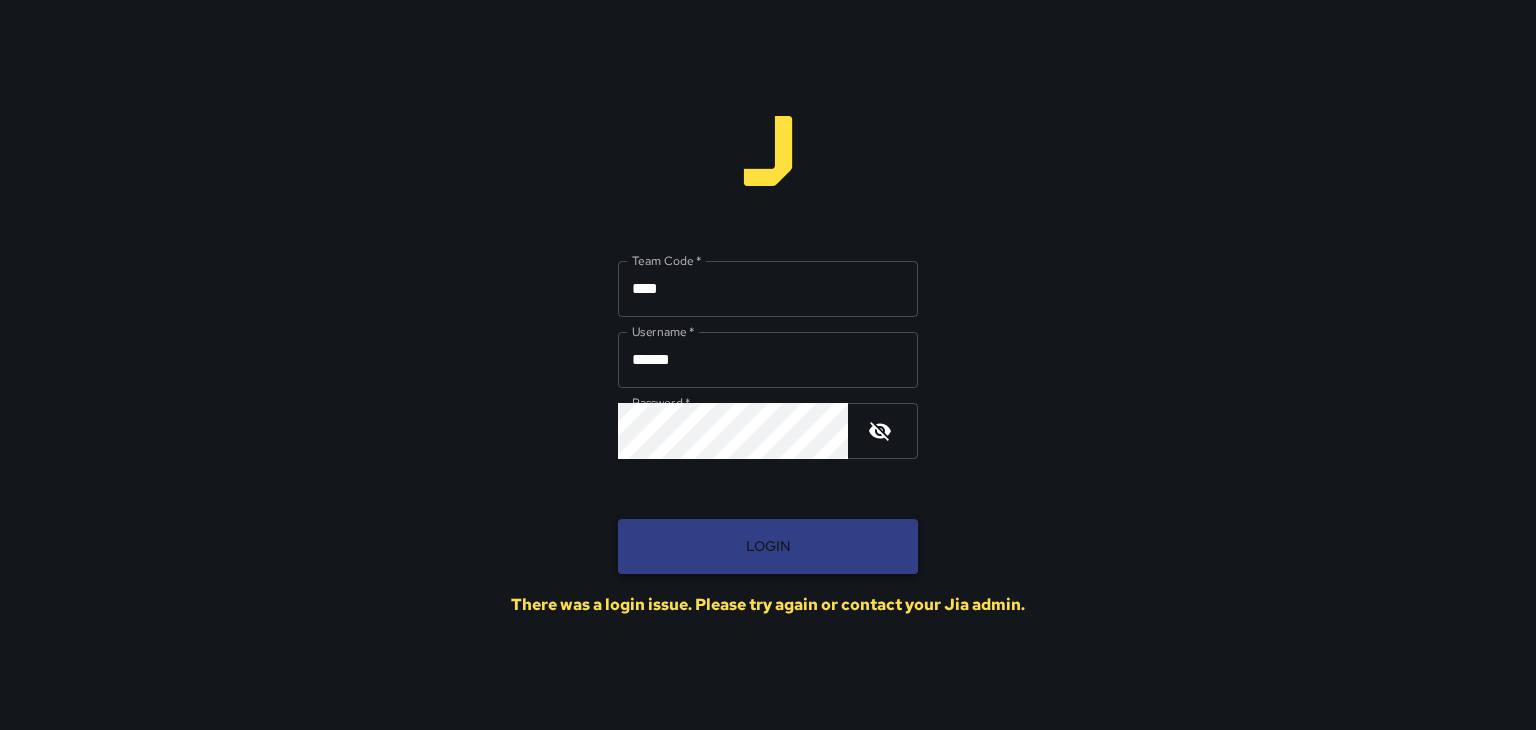 click on "Login" at bounding box center (768, 546) 